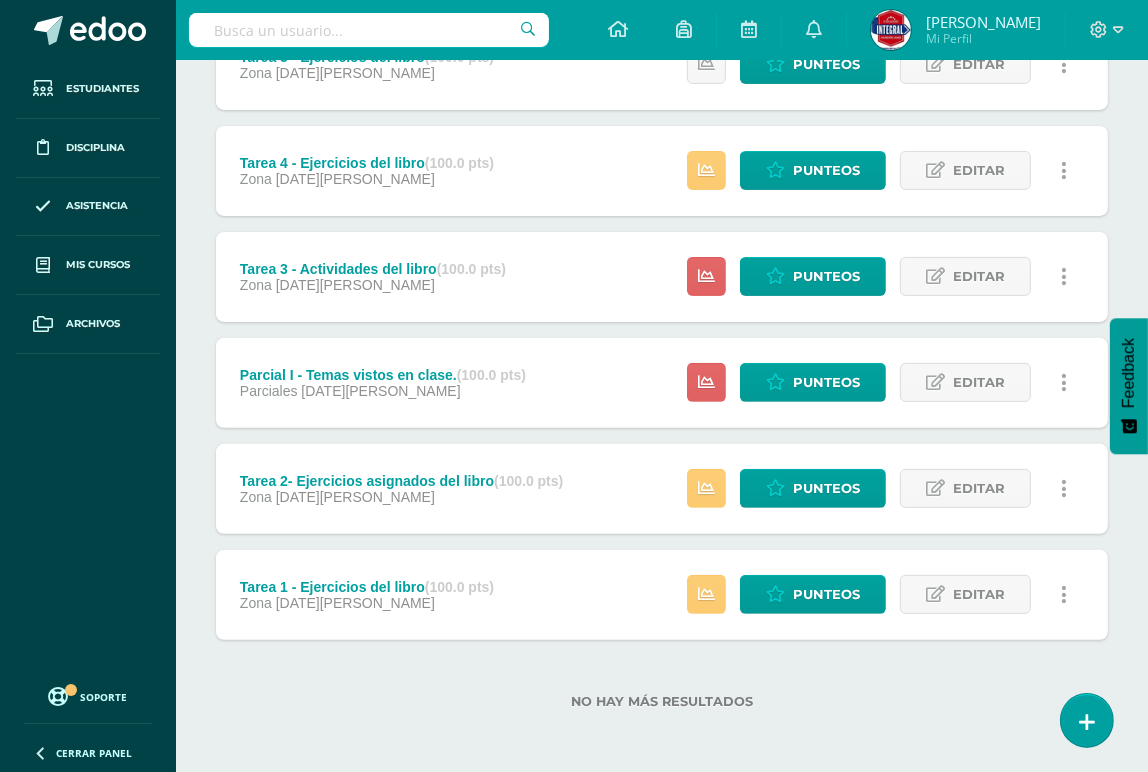 scroll, scrollTop: 452, scrollLeft: 0, axis: vertical 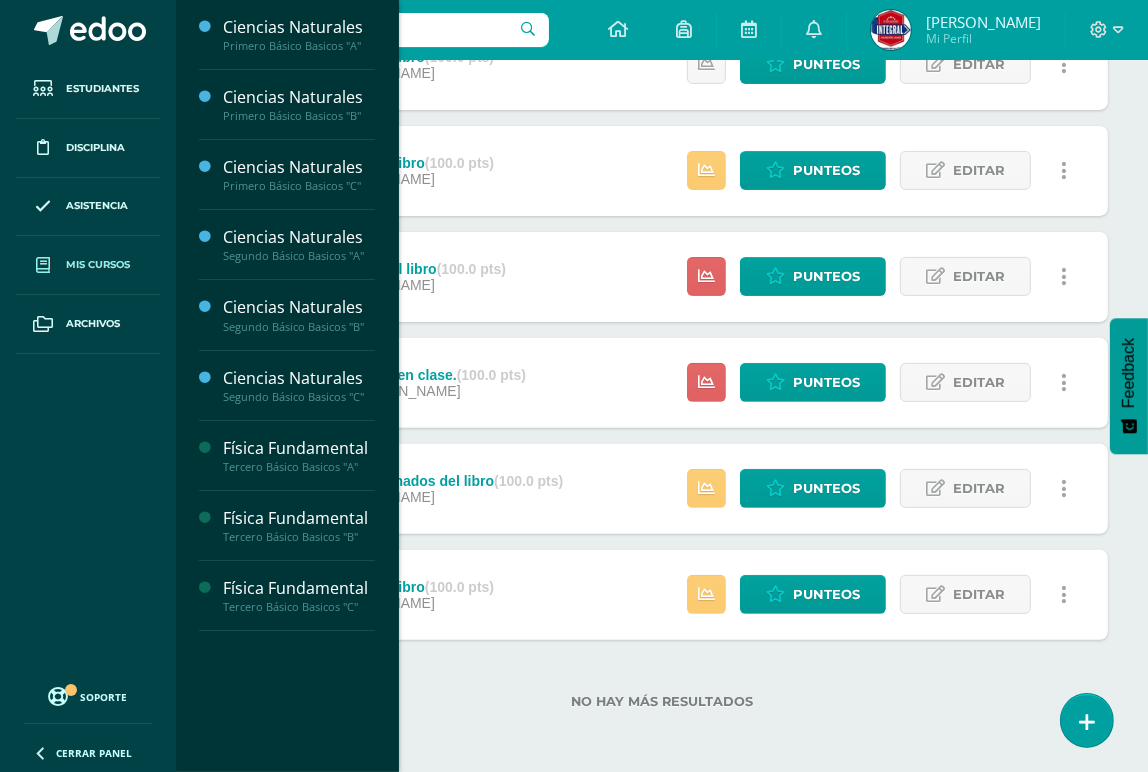 click on "Mis cursos" at bounding box center (88, 265) 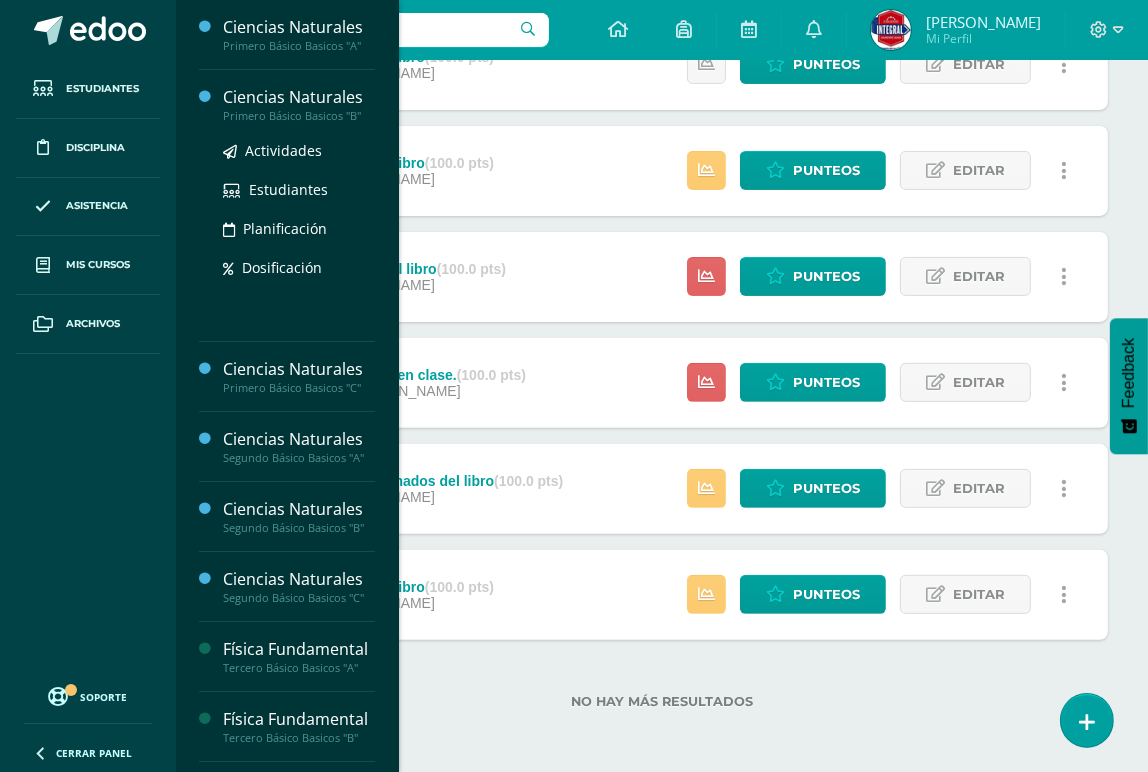 click on "Primero Básico
Basicos
"B"" at bounding box center (299, 116) 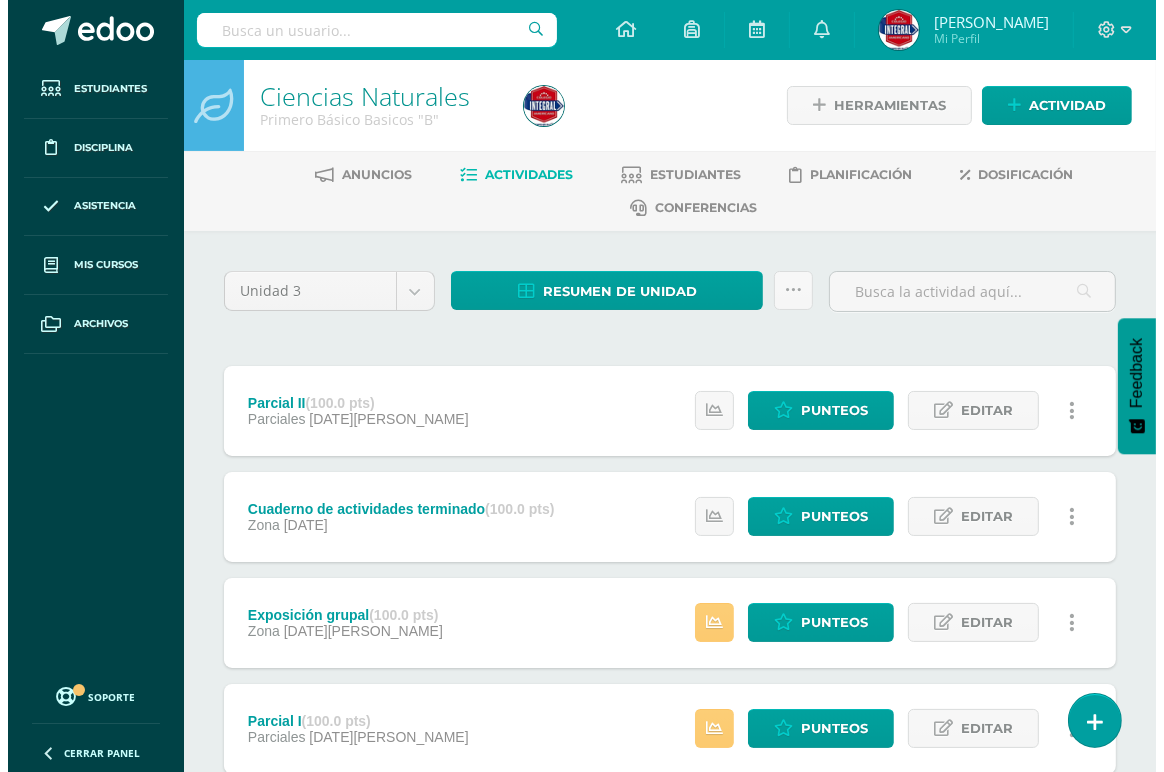 scroll, scrollTop: 0, scrollLeft: 0, axis: both 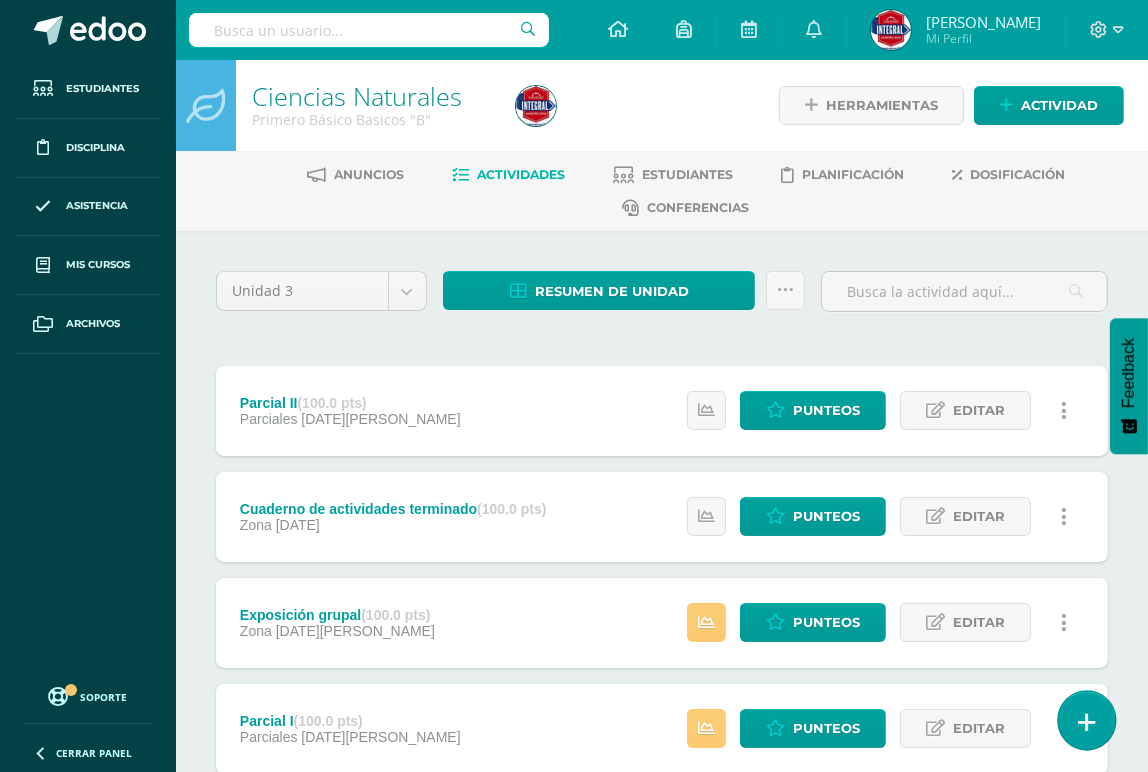 click at bounding box center [1086, 720] 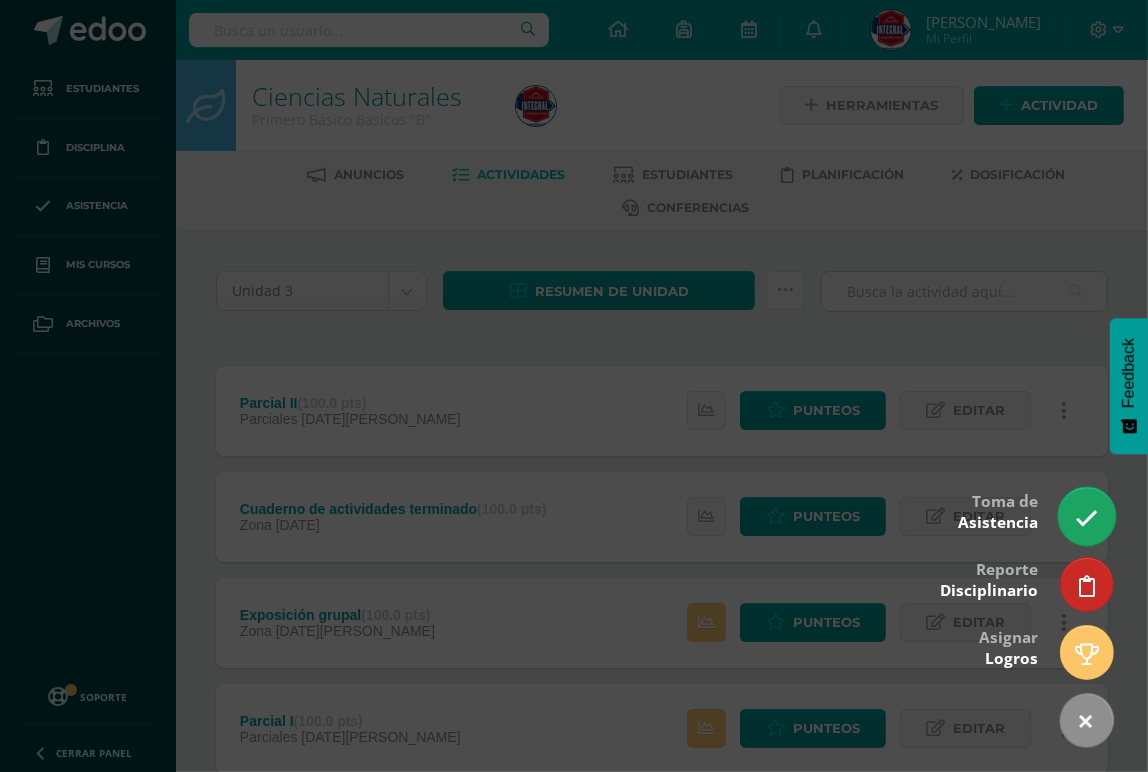 click at bounding box center [1086, 518] 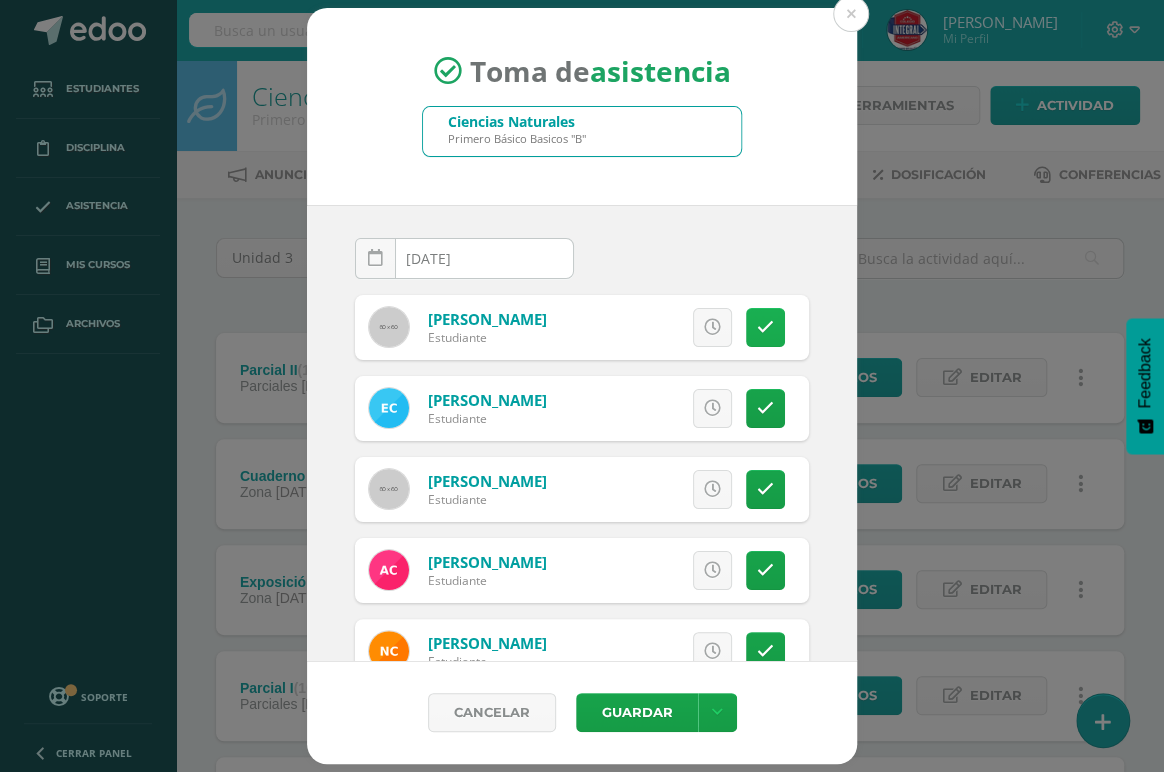 drag, startPoint x: 716, startPoint y: 330, endPoint x: 730, endPoint y: 328, distance: 14.142136 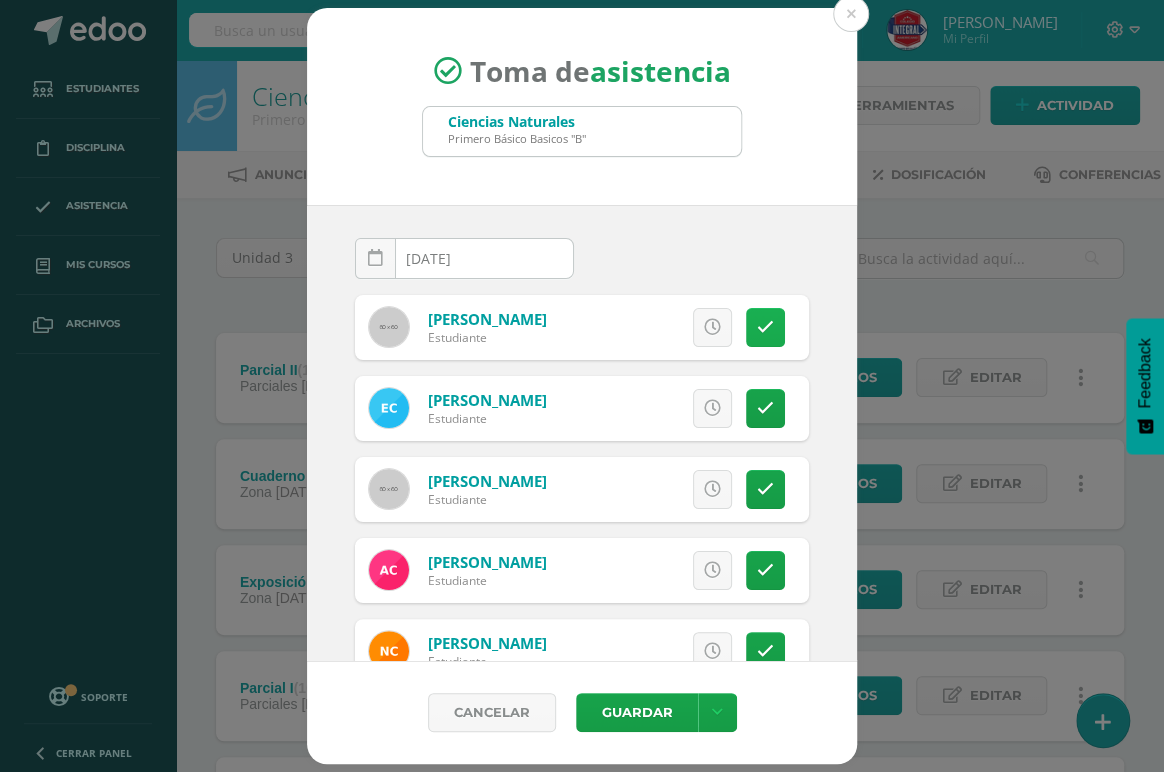 click at bounding box center (765, 327) 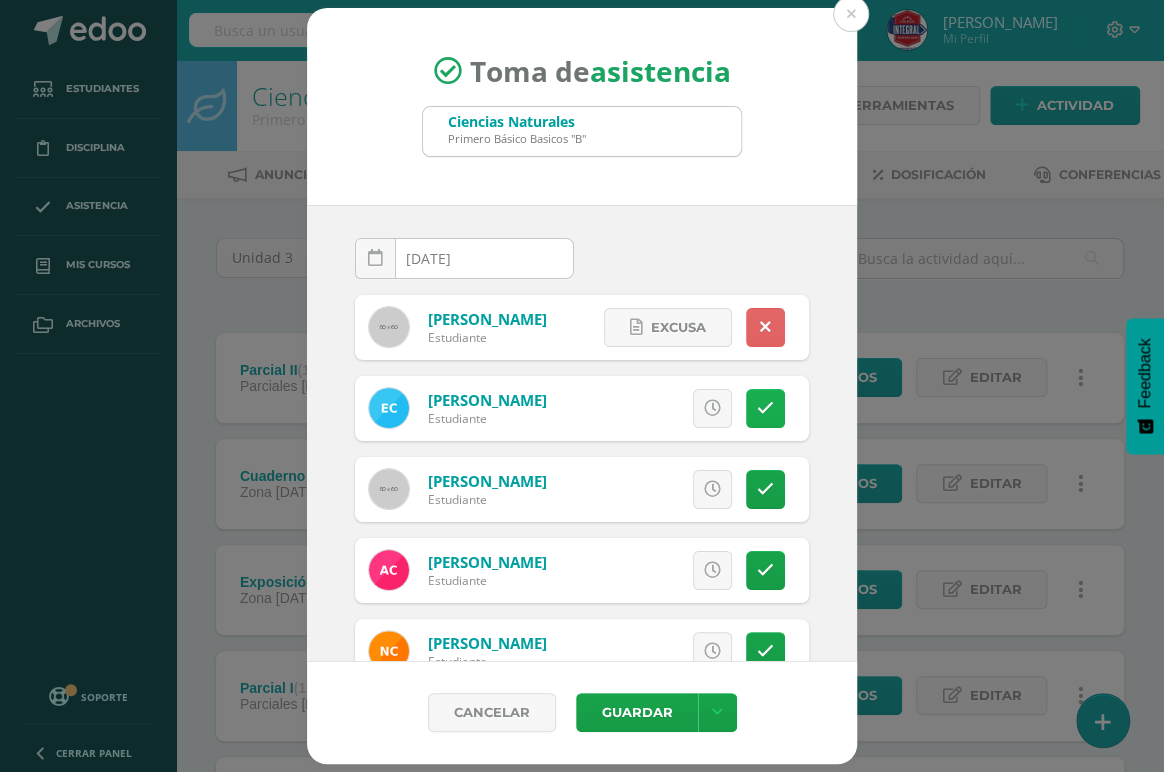 click at bounding box center [765, 408] 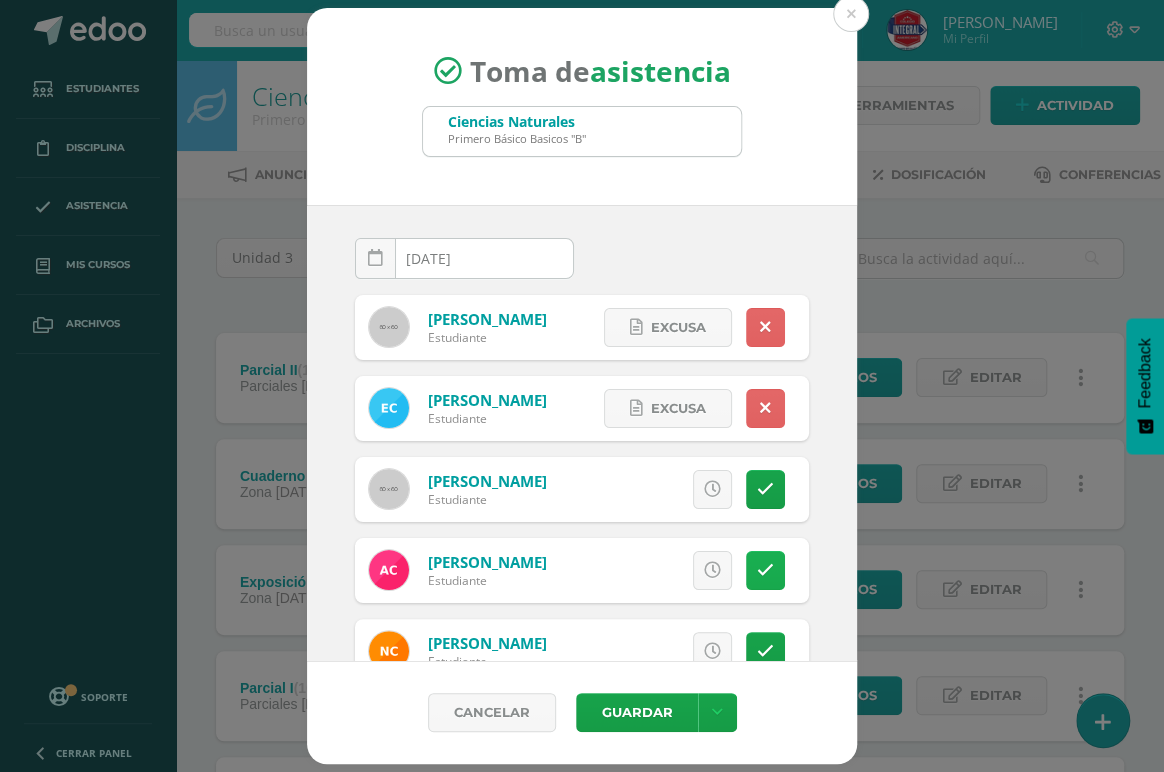 click at bounding box center [765, 570] 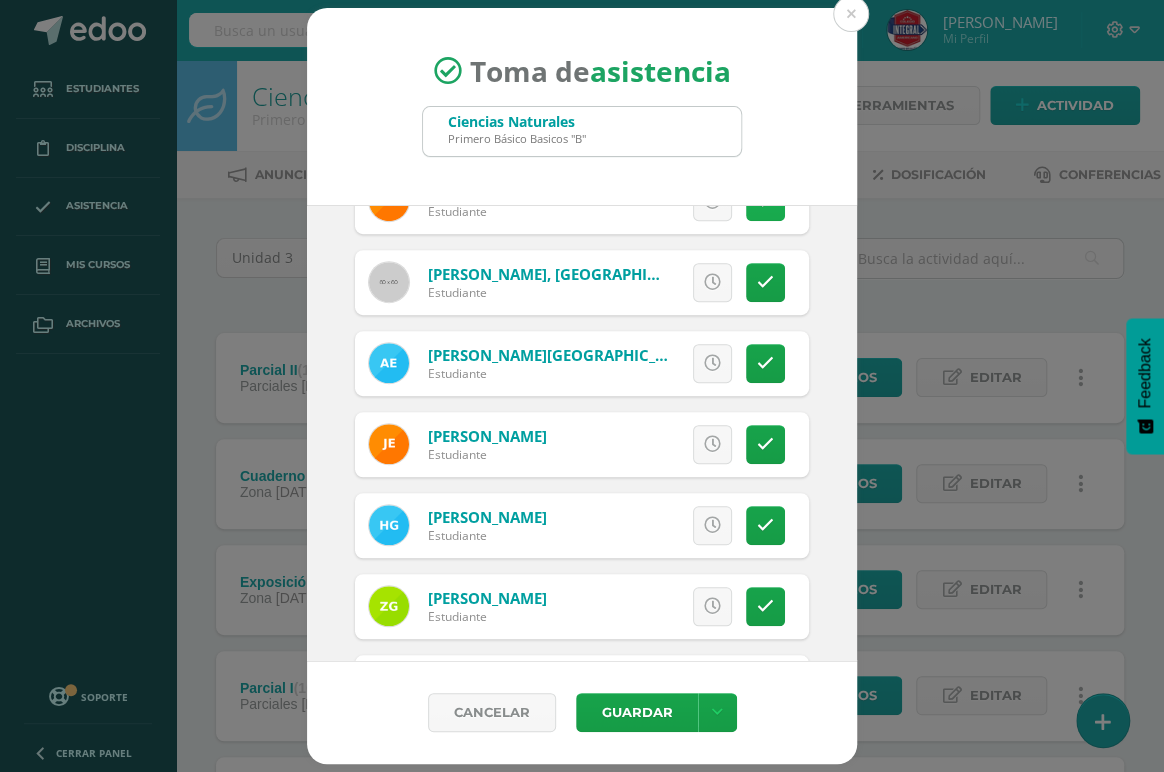 scroll, scrollTop: 545, scrollLeft: 0, axis: vertical 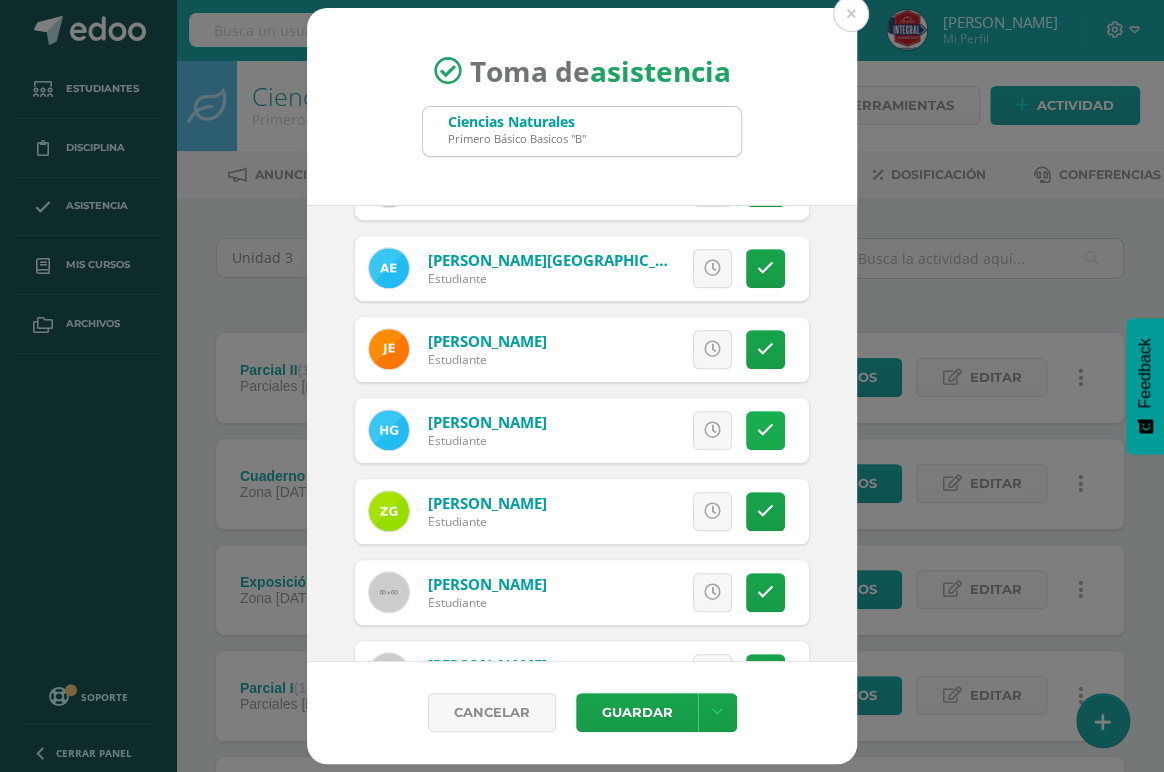 click at bounding box center (765, 430) 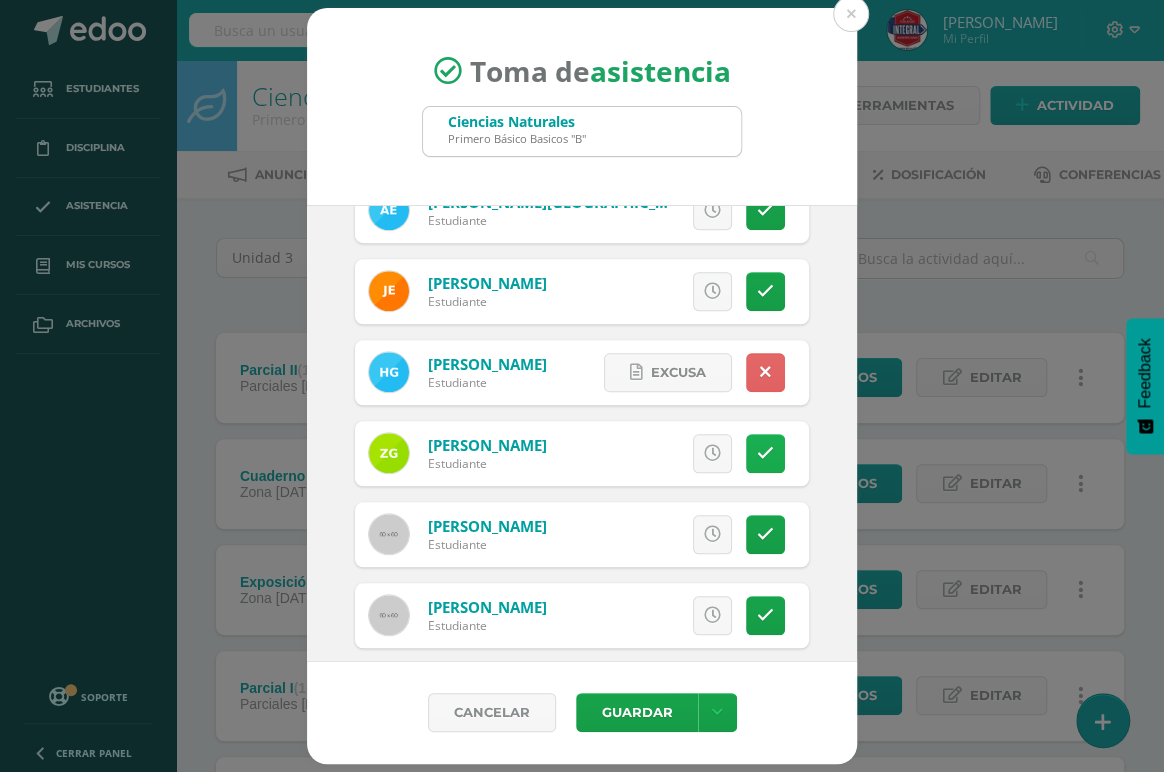 scroll, scrollTop: 636, scrollLeft: 0, axis: vertical 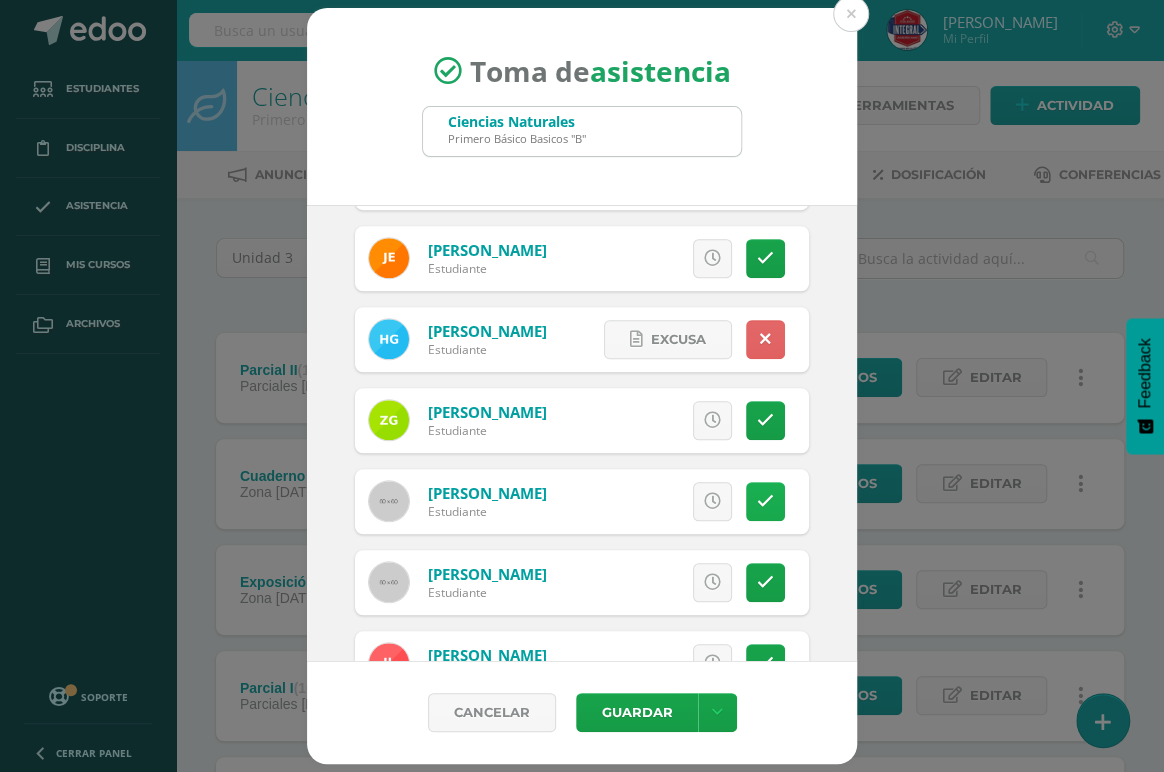 click at bounding box center [765, 501] 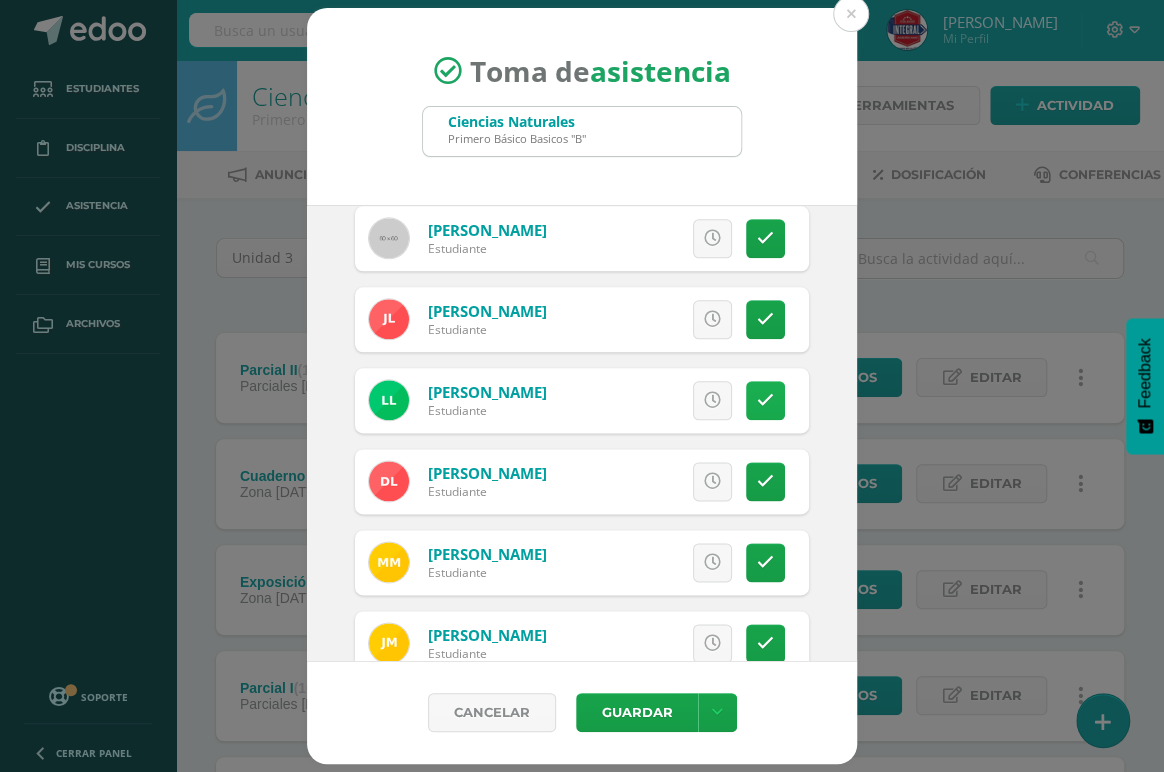 scroll, scrollTop: 1000, scrollLeft: 0, axis: vertical 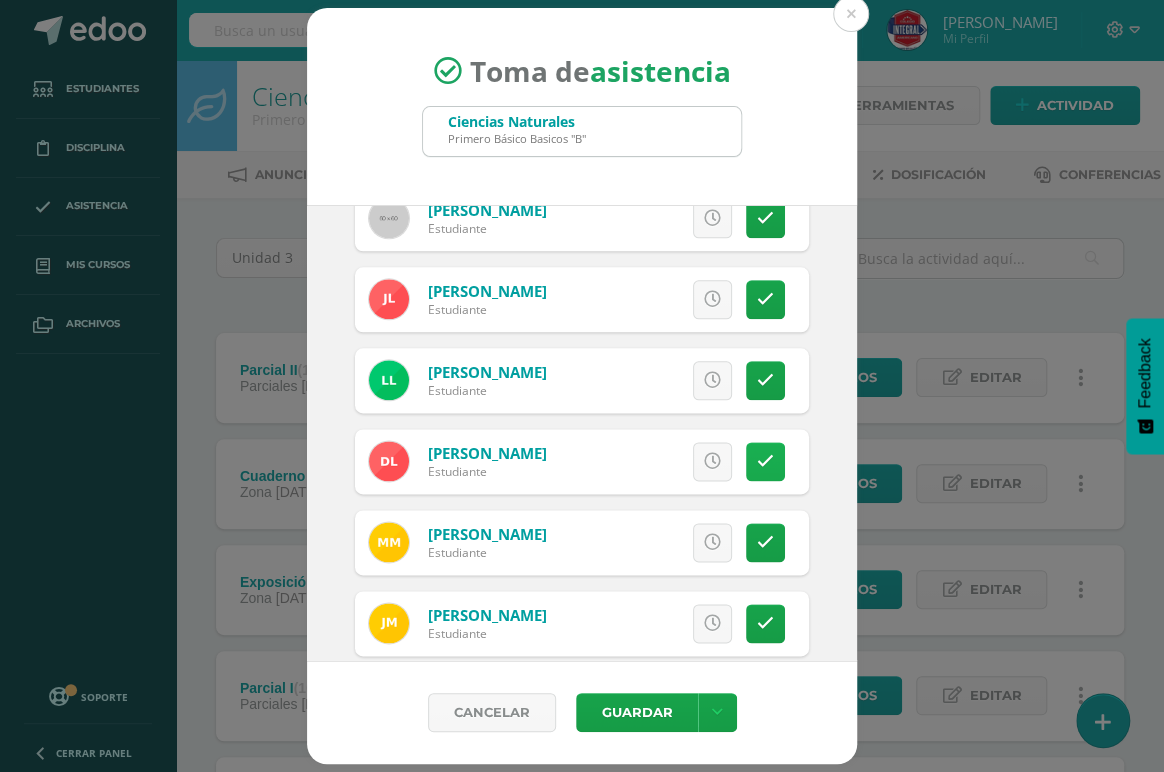 click at bounding box center (765, 461) 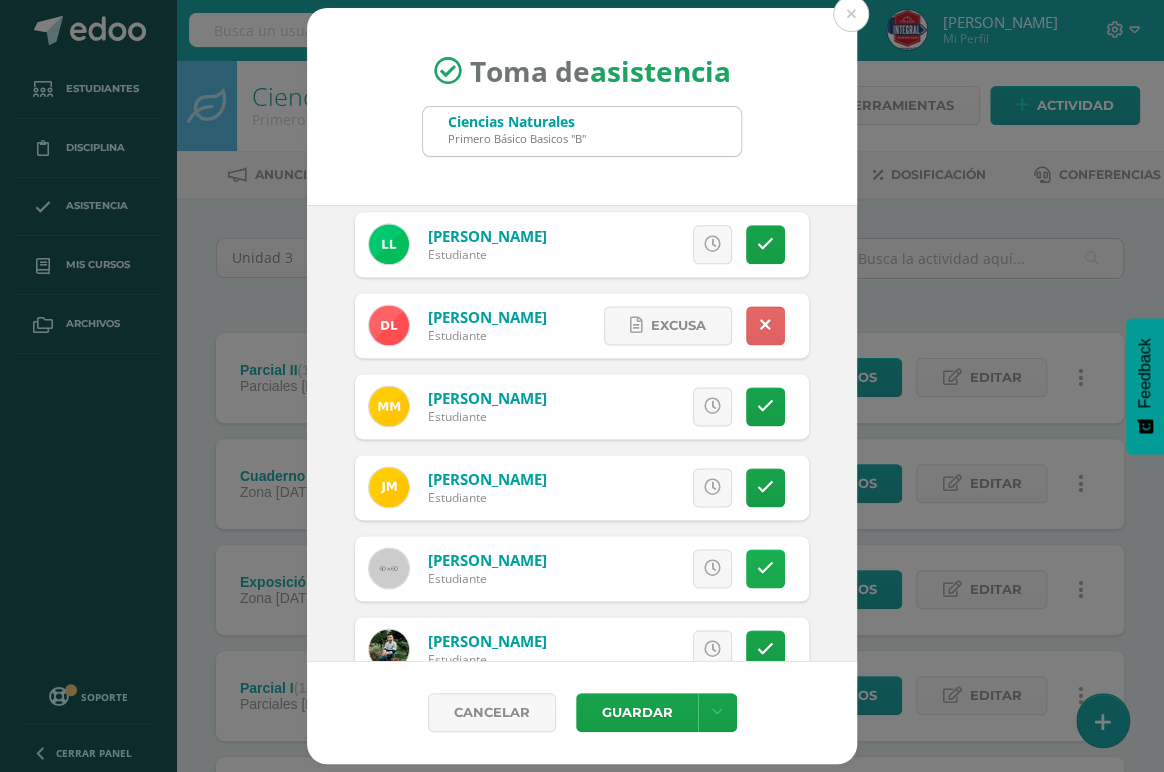 scroll, scrollTop: 1181, scrollLeft: 0, axis: vertical 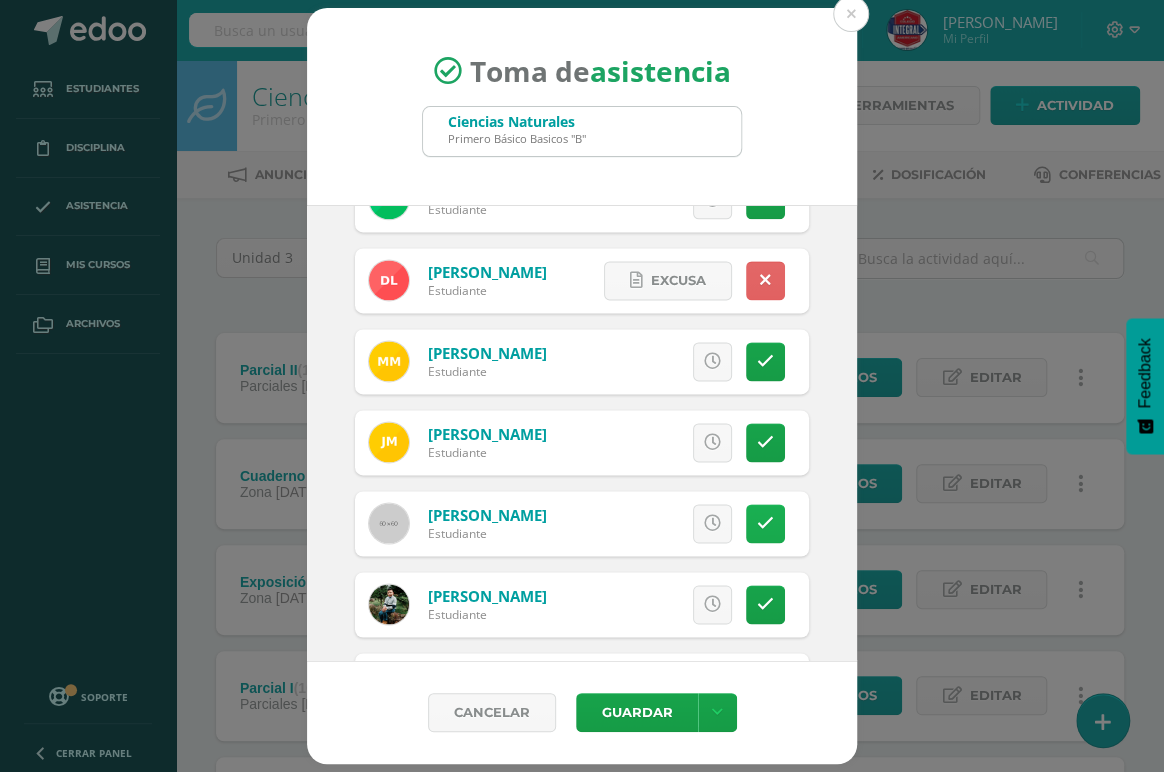 click at bounding box center (765, 523) 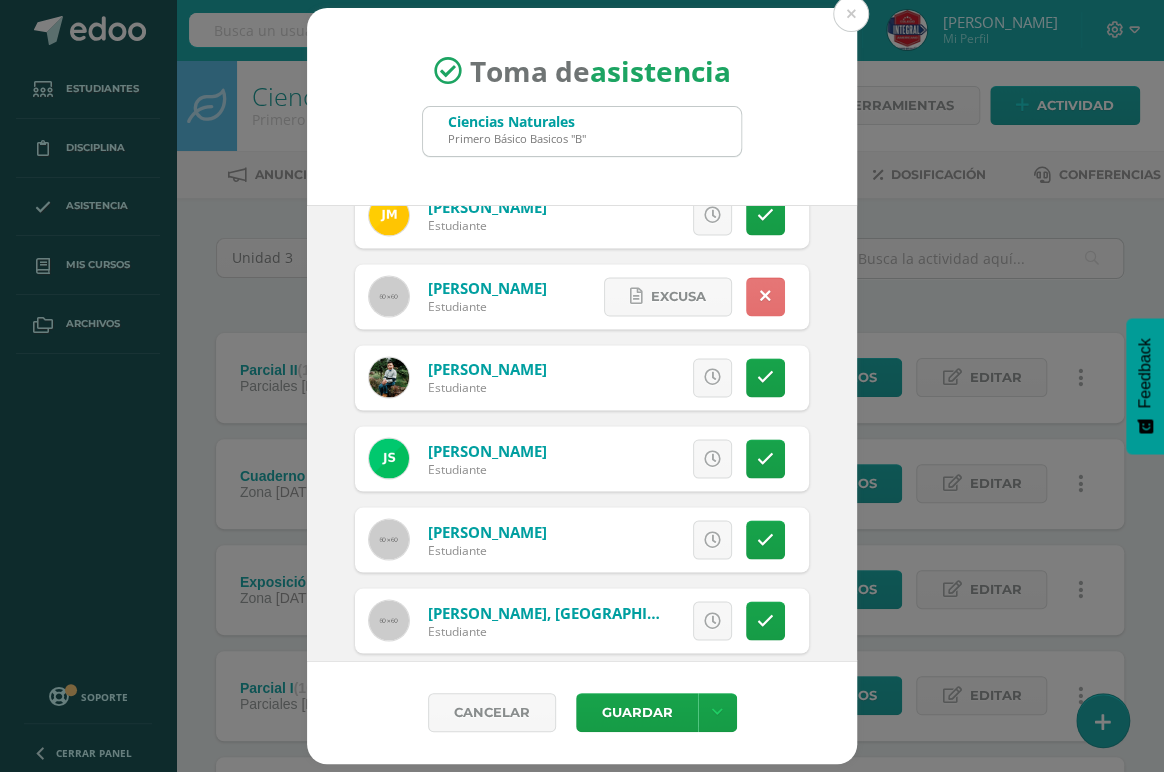 scroll, scrollTop: 1432, scrollLeft: 0, axis: vertical 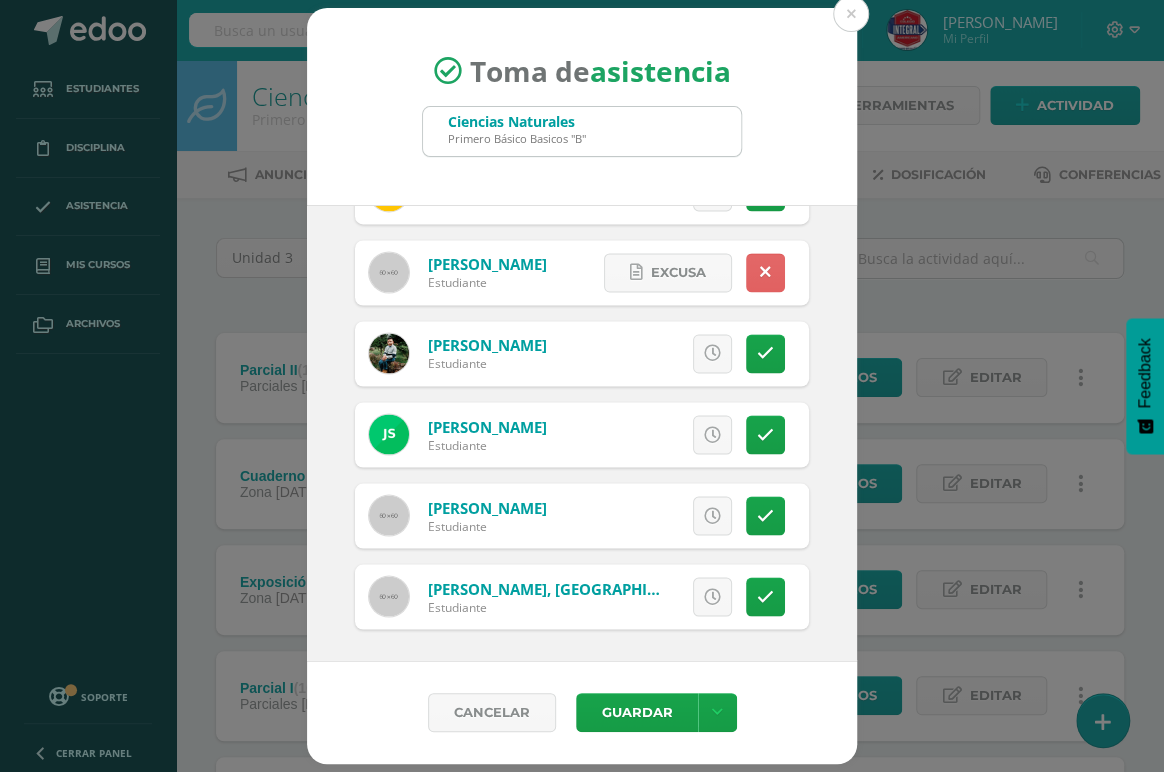 click on "Excusa
Detalles sobre excusa:
Añadir excusa a todas las inasistencias del día
Cancelar
Agregar" at bounding box center (665, 515) 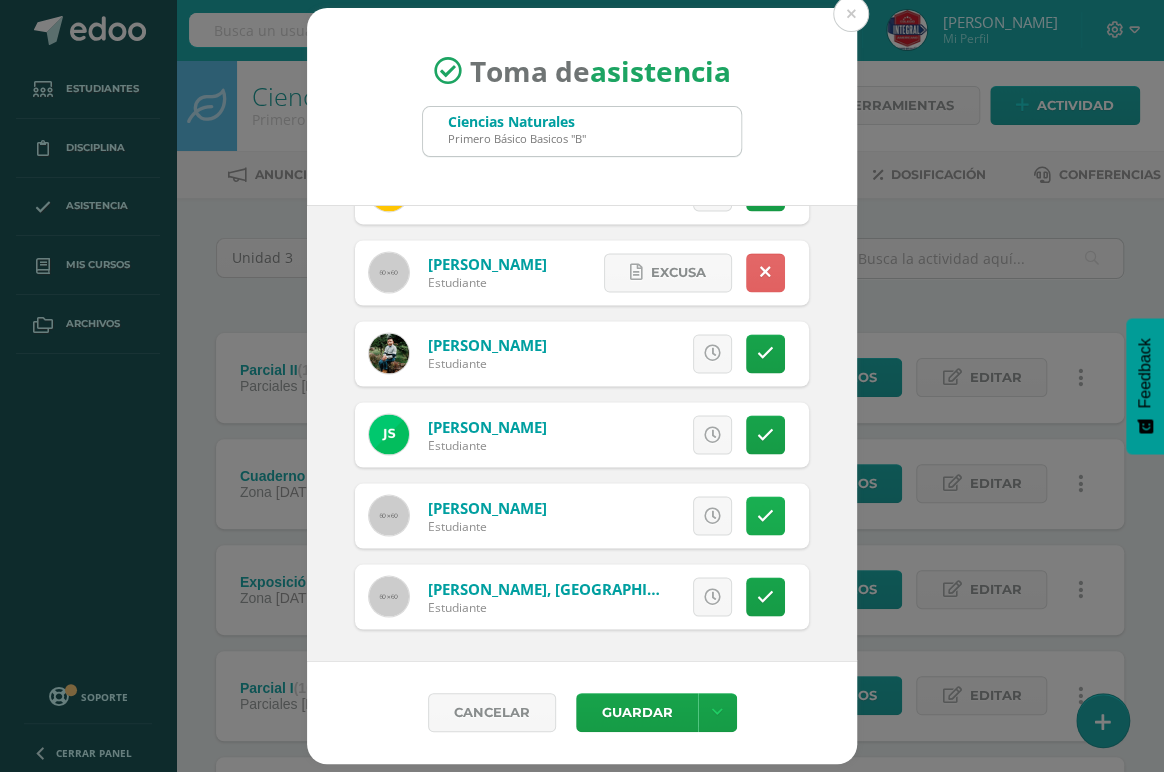 click at bounding box center (765, 515) 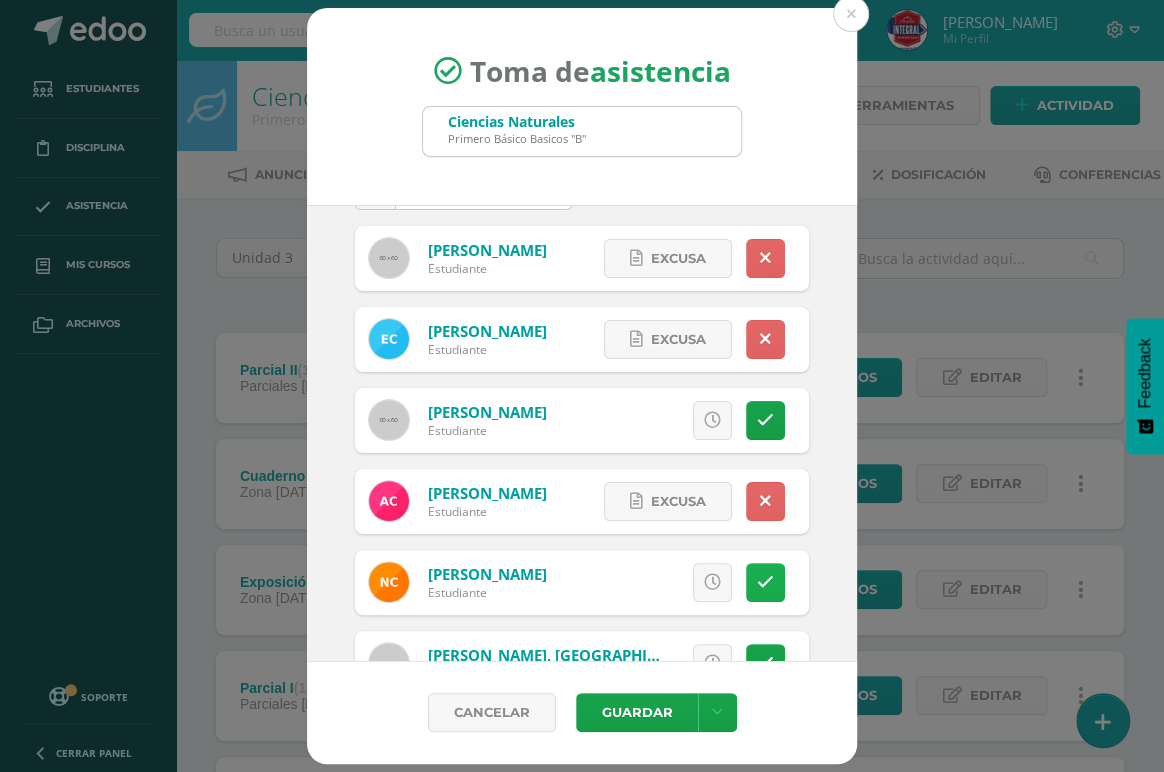 scroll, scrollTop: 0, scrollLeft: 0, axis: both 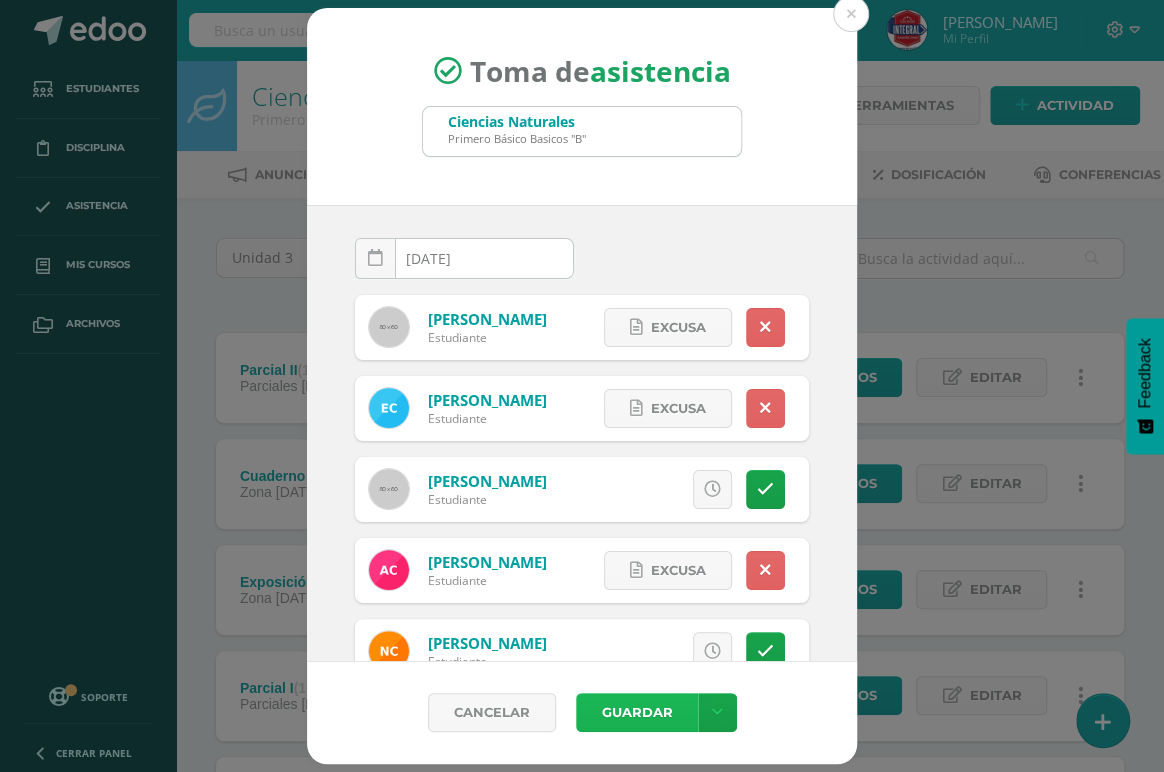 click on "Guardar" at bounding box center (637, 712) 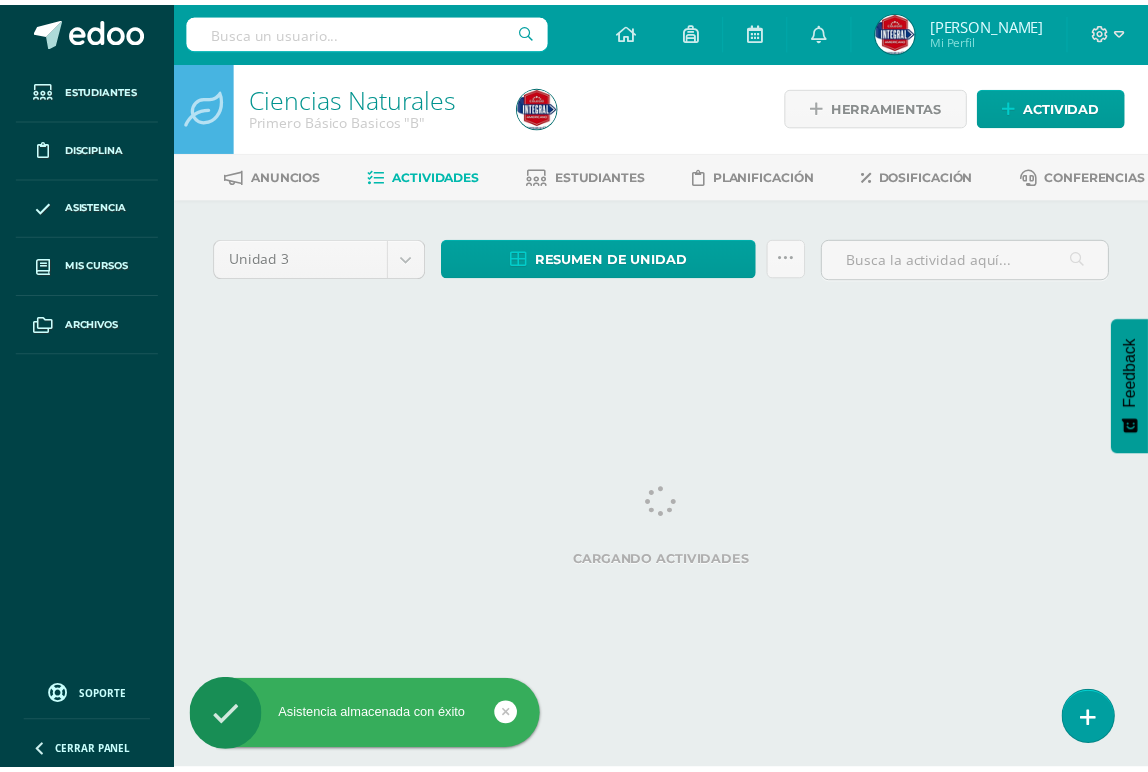 scroll, scrollTop: 0, scrollLeft: 0, axis: both 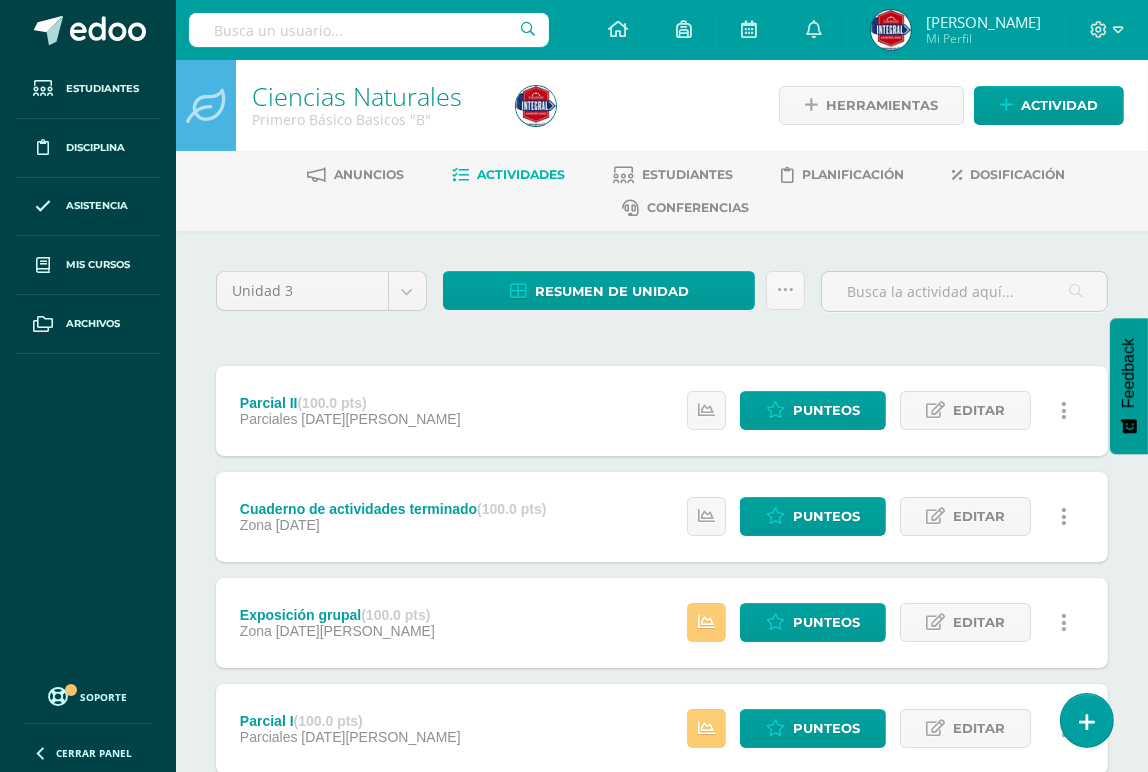 click on "Parcial I  (100.0 pts)
Parciales
20 de Junio
Estatus de Actividad:
2
Estudiantes sin calificar
4
Estudiantes con cero
Media
61.5
Max
100
Min
0
Punteos
Editar" at bounding box center [662, 729] 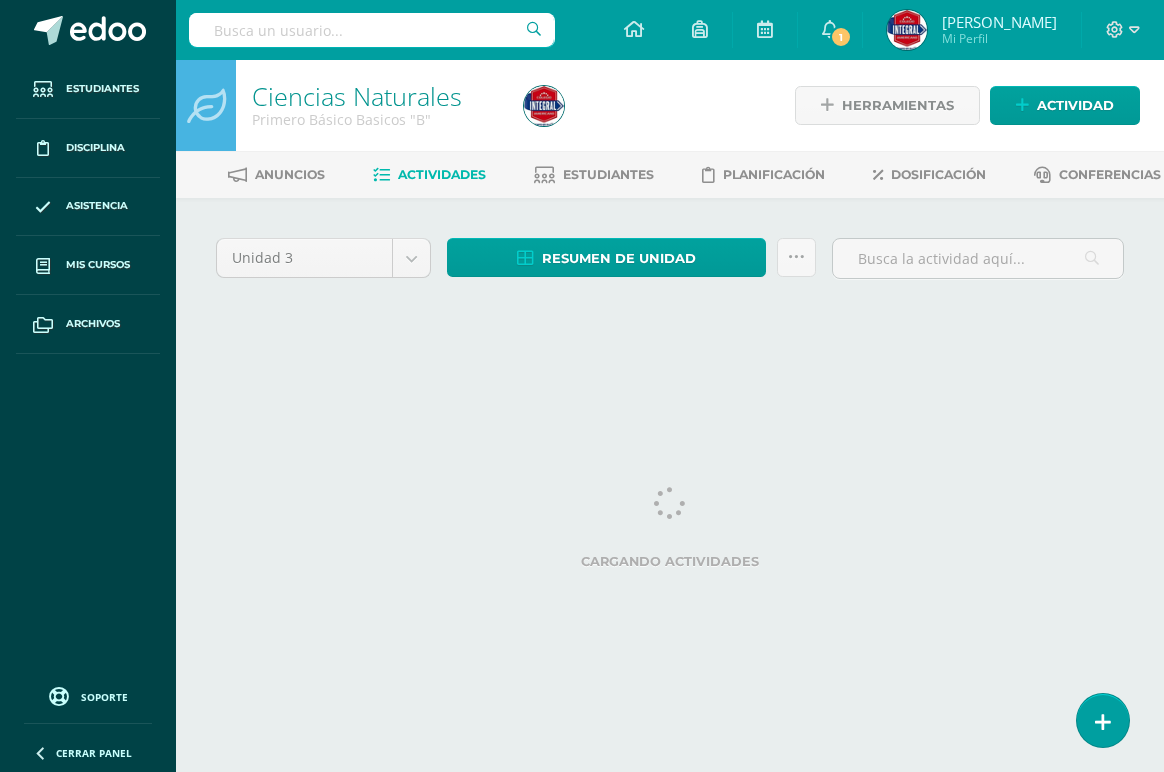 scroll, scrollTop: 0, scrollLeft: 0, axis: both 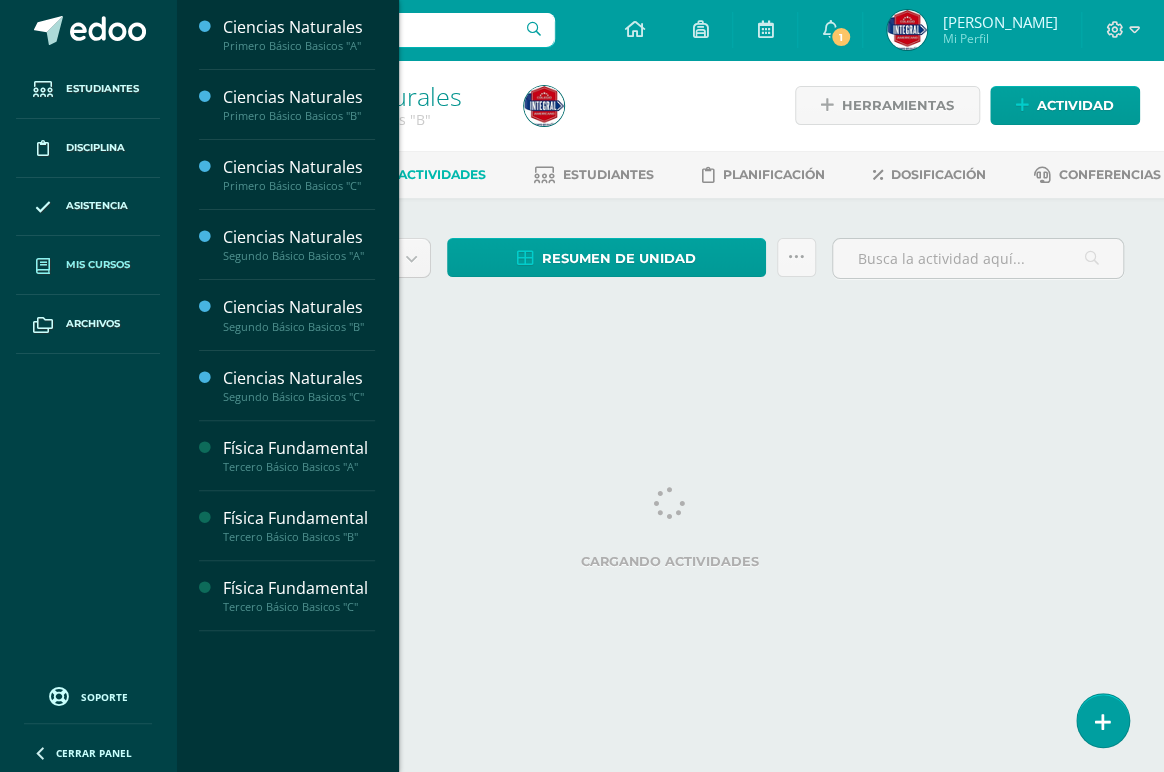 click on "Mis cursos" at bounding box center (98, 265) 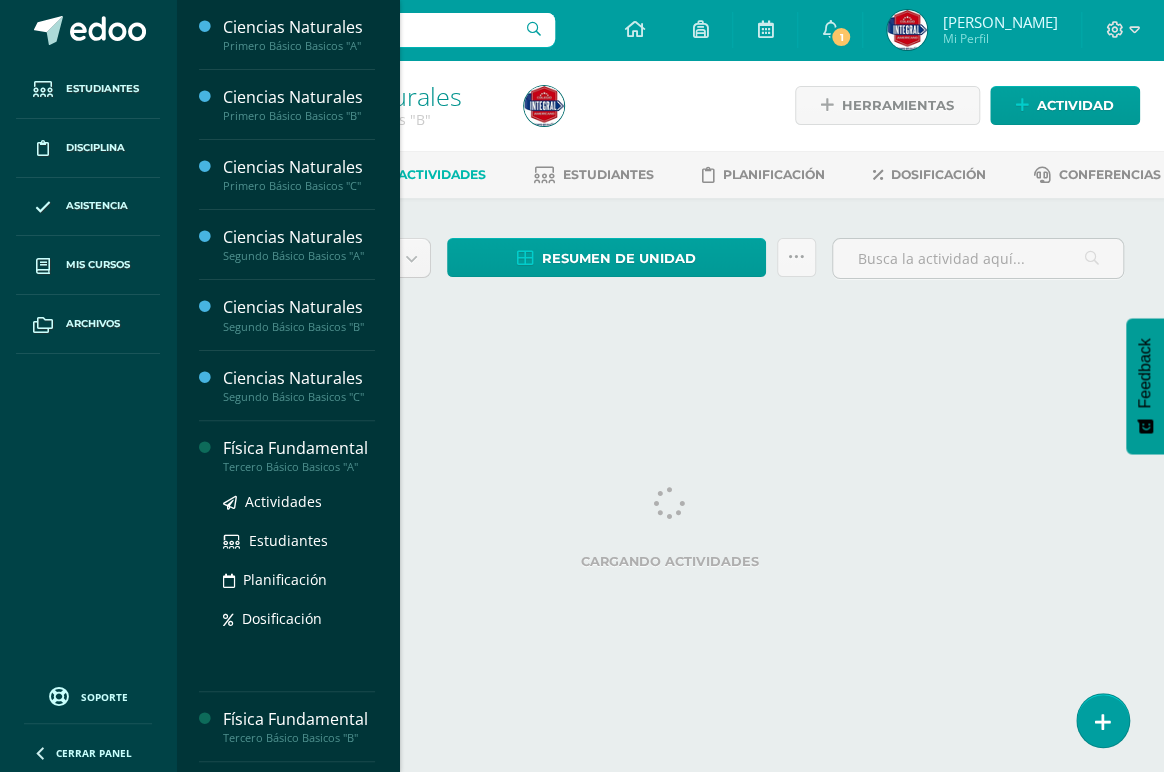 scroll, scrollTop: 0, scrollLeft: 0, axis: both 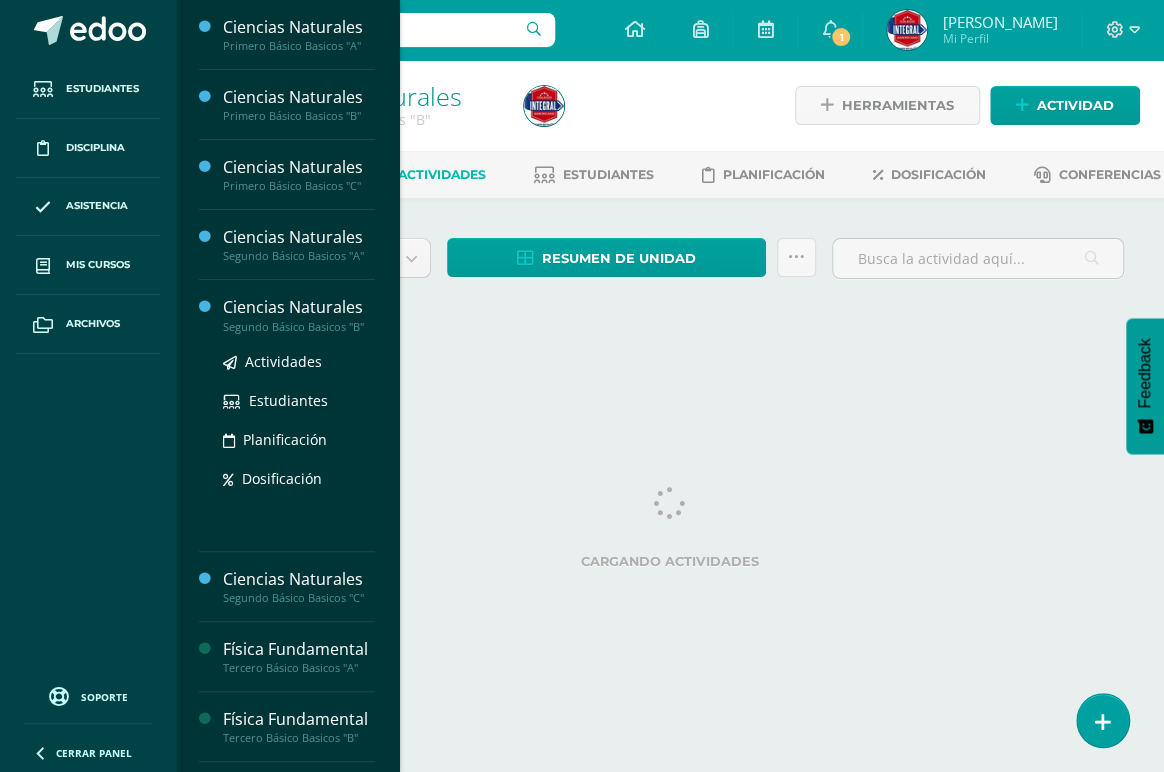 click on "Ciencias Naturales" at bounding box center [299, 307] 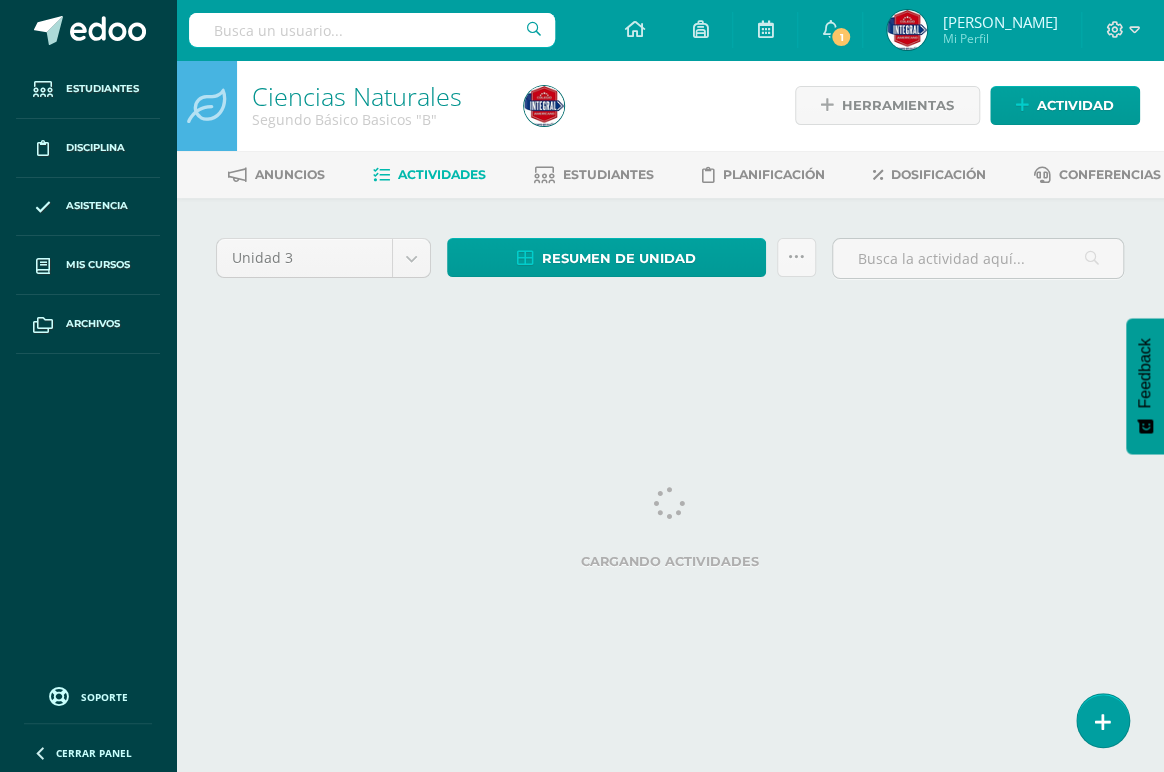 scroll, scrollTop: 0, scrollLeft: 0, axis: both 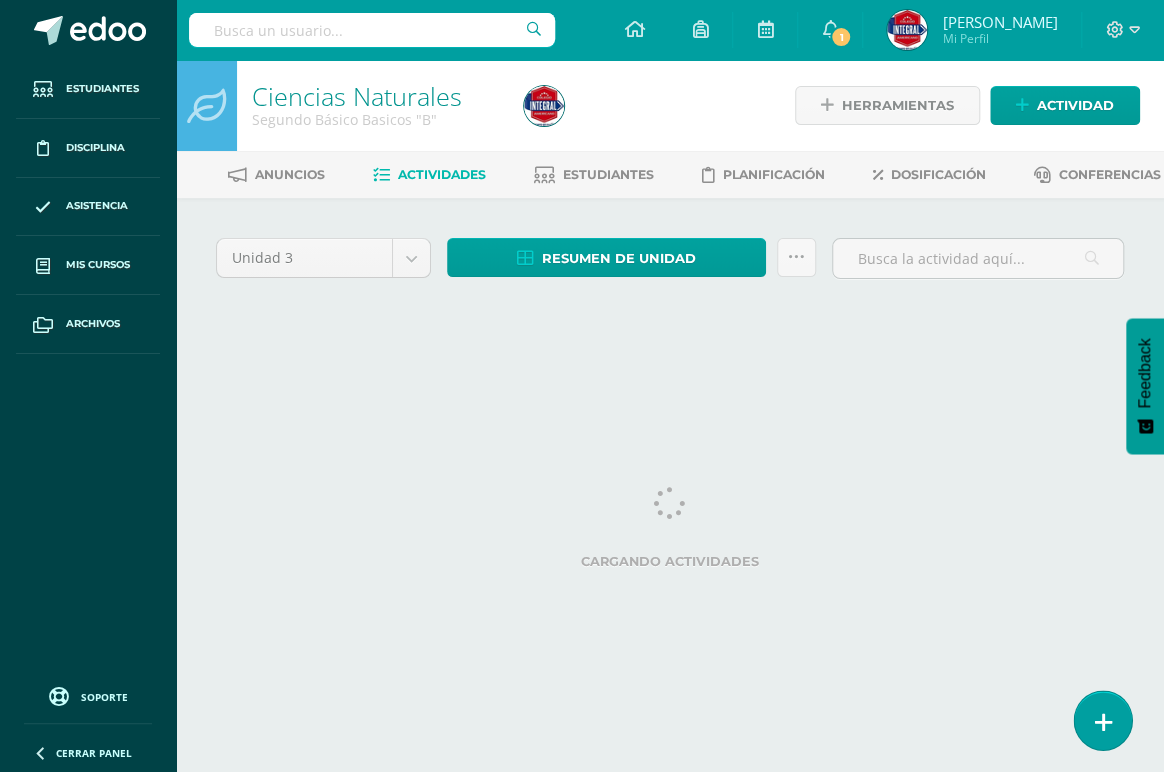 click at bounding box center [1103, 722] 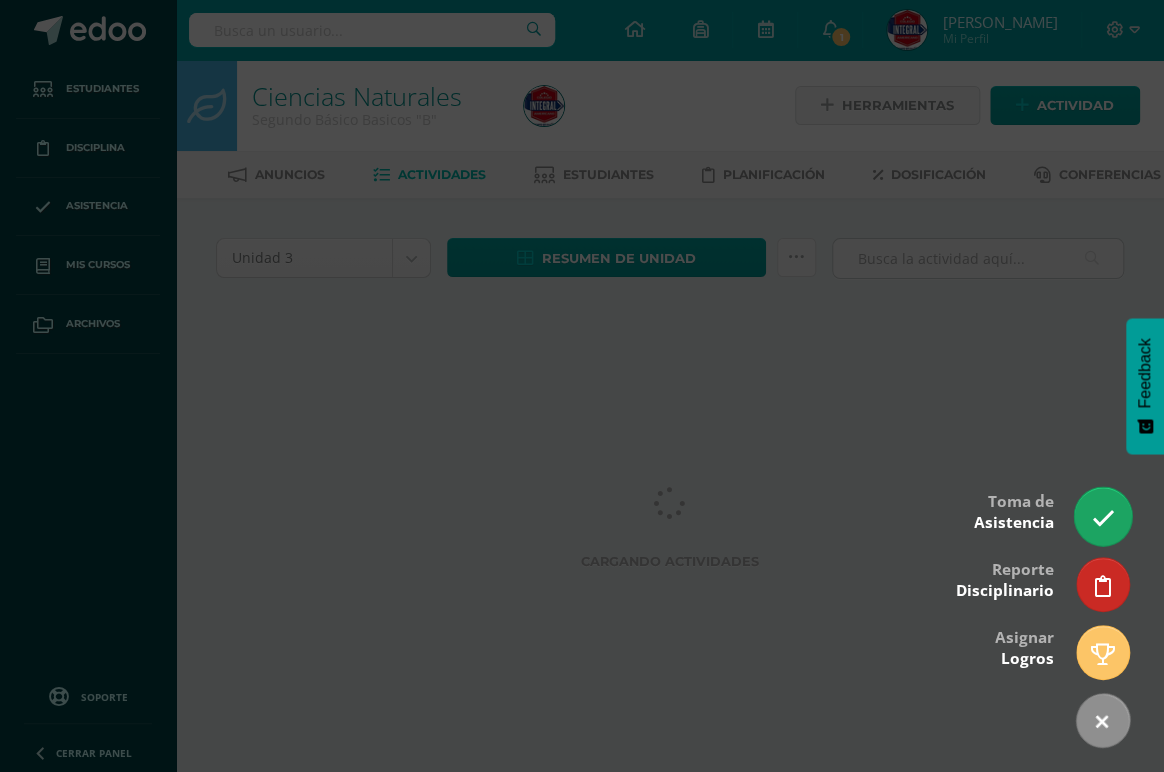 click at bounding box center (1102, 516) 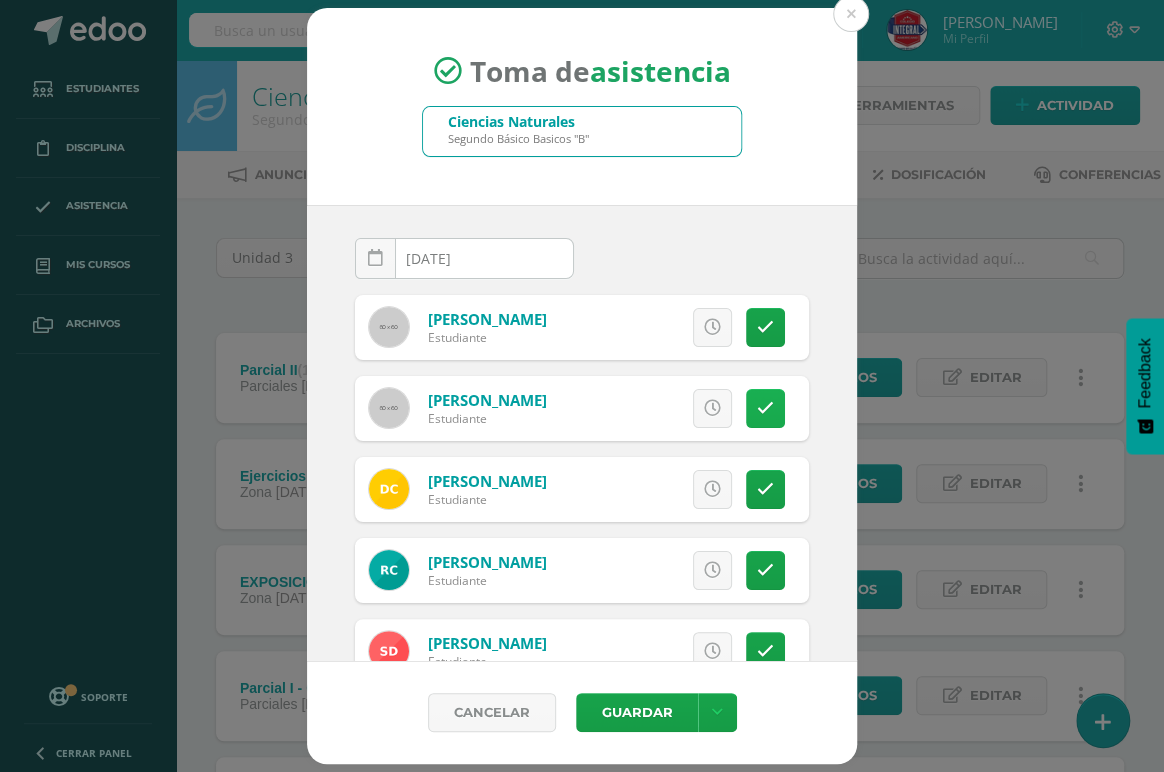click at bounding box center (765, 408) 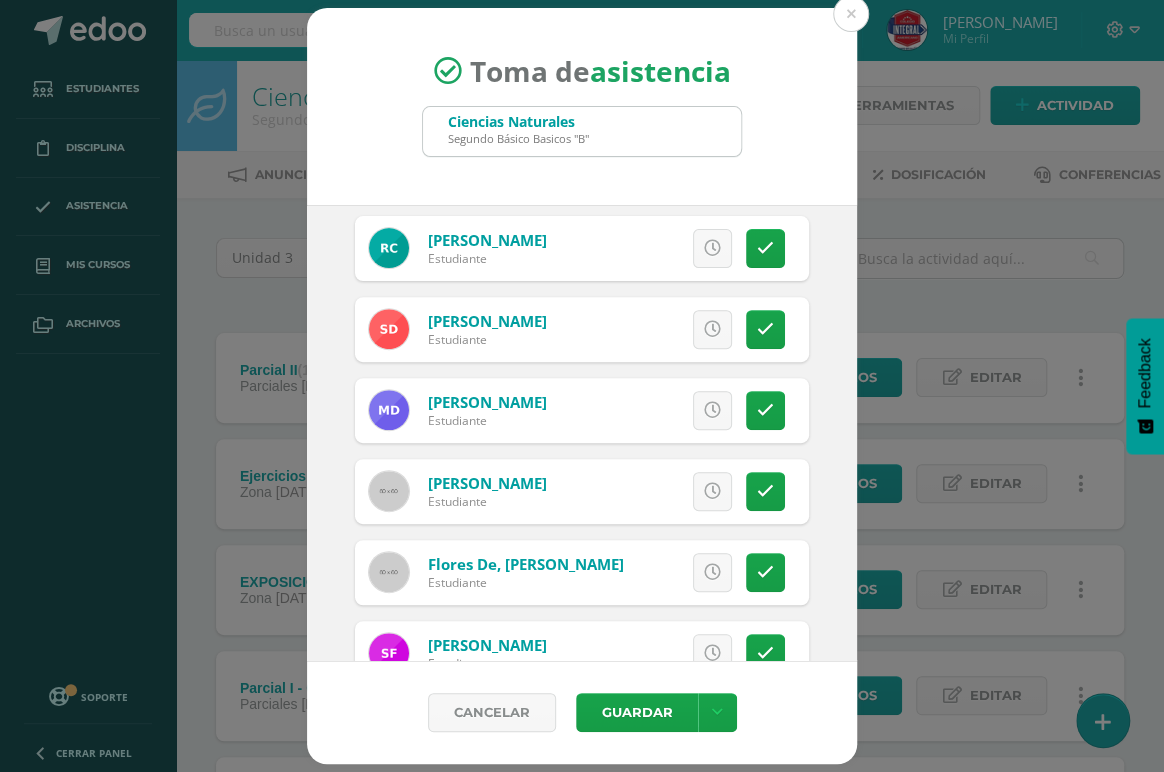 scroll, scrollTop: 363, scrollLeft: 0, axis: vertical 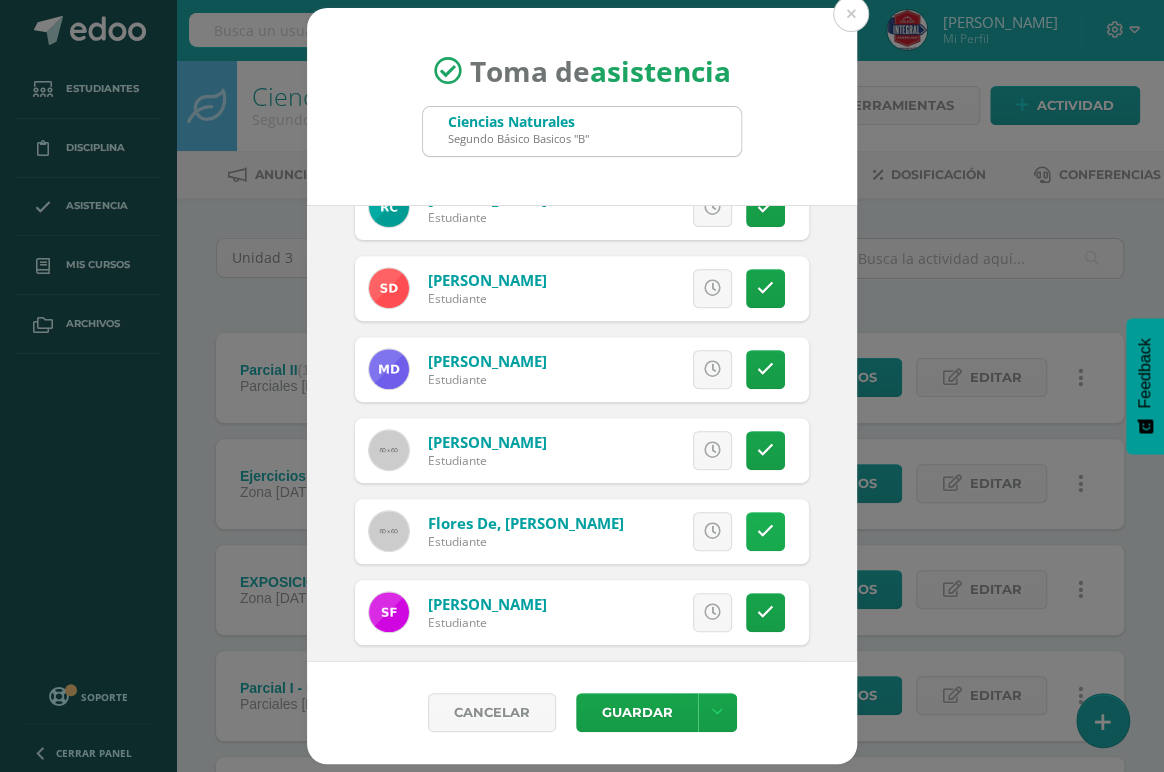 click at bounding box center (765, 531) 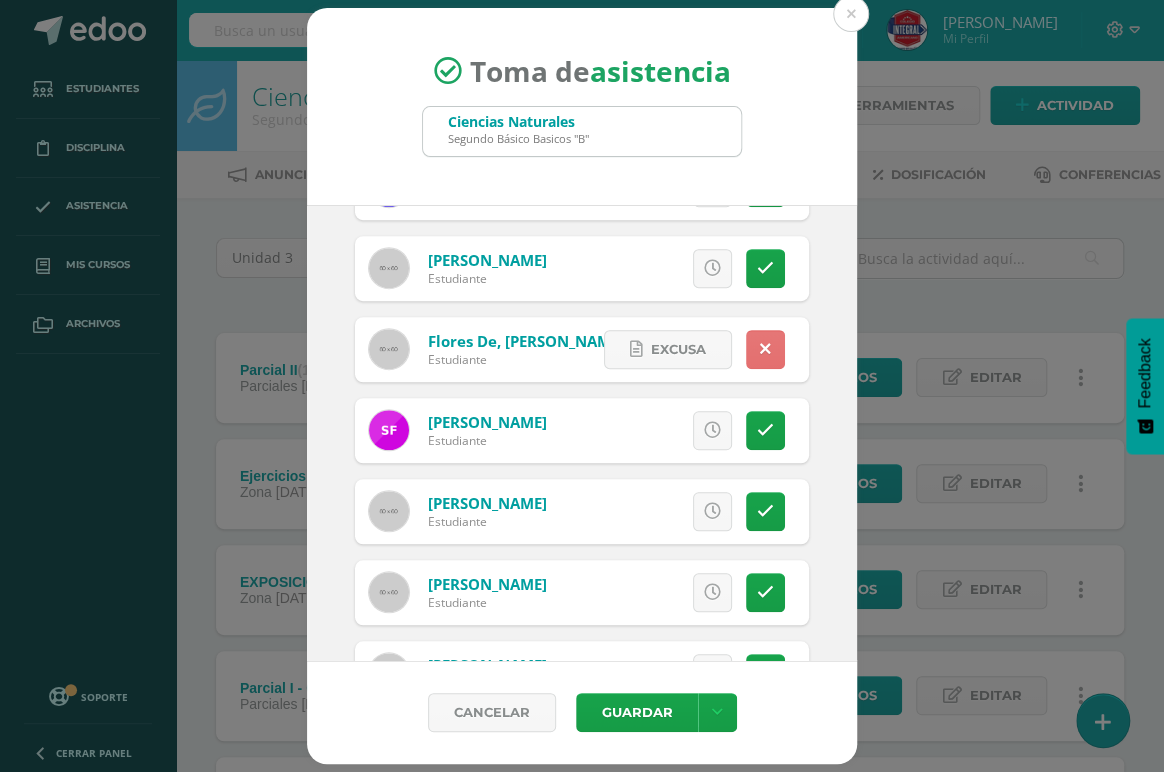 scroll, scrollTop: 636, scrollLeft: 0, axis: vertical 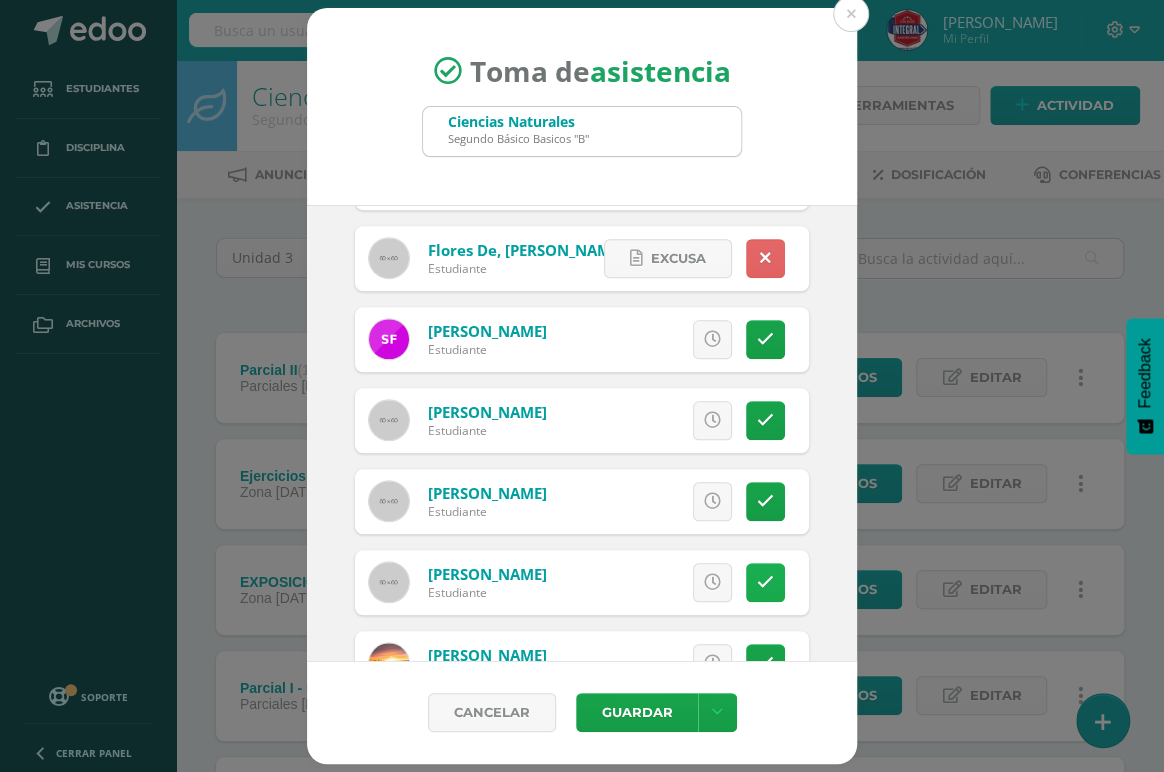 click at bounding box center (765, 582) 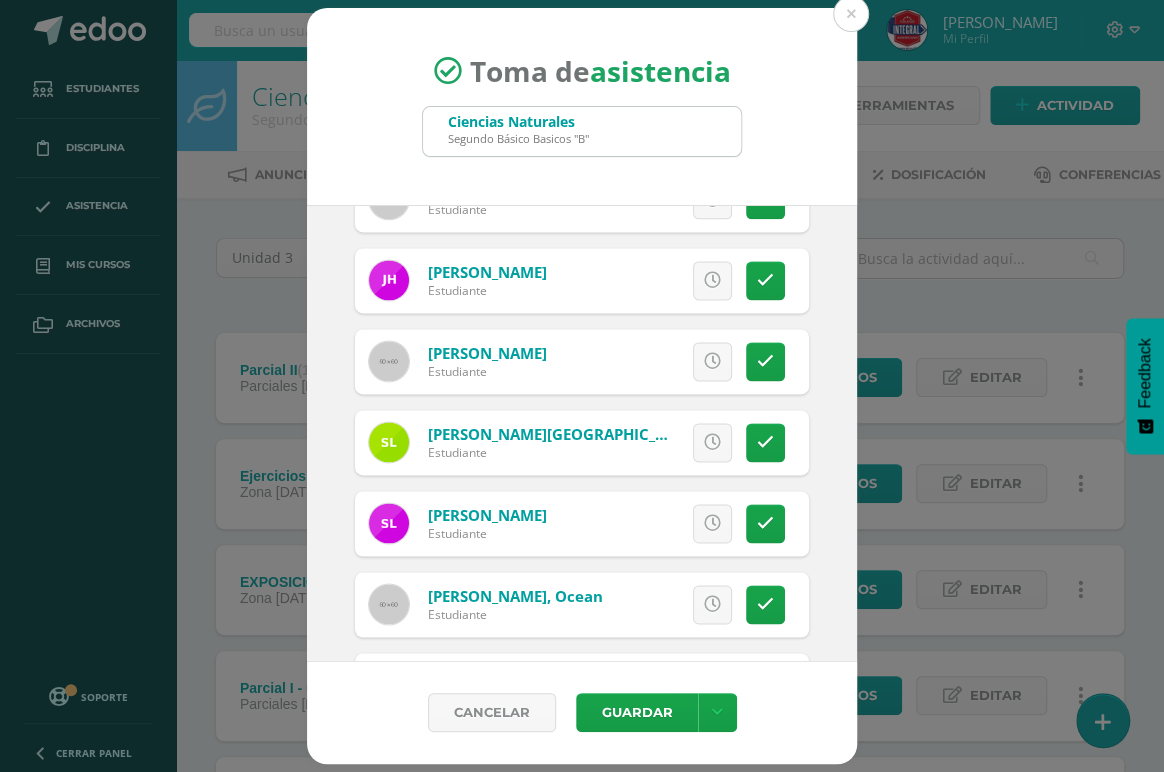 scroll, scrollTop: 1272, scrollLeft: 0, axis: vertical 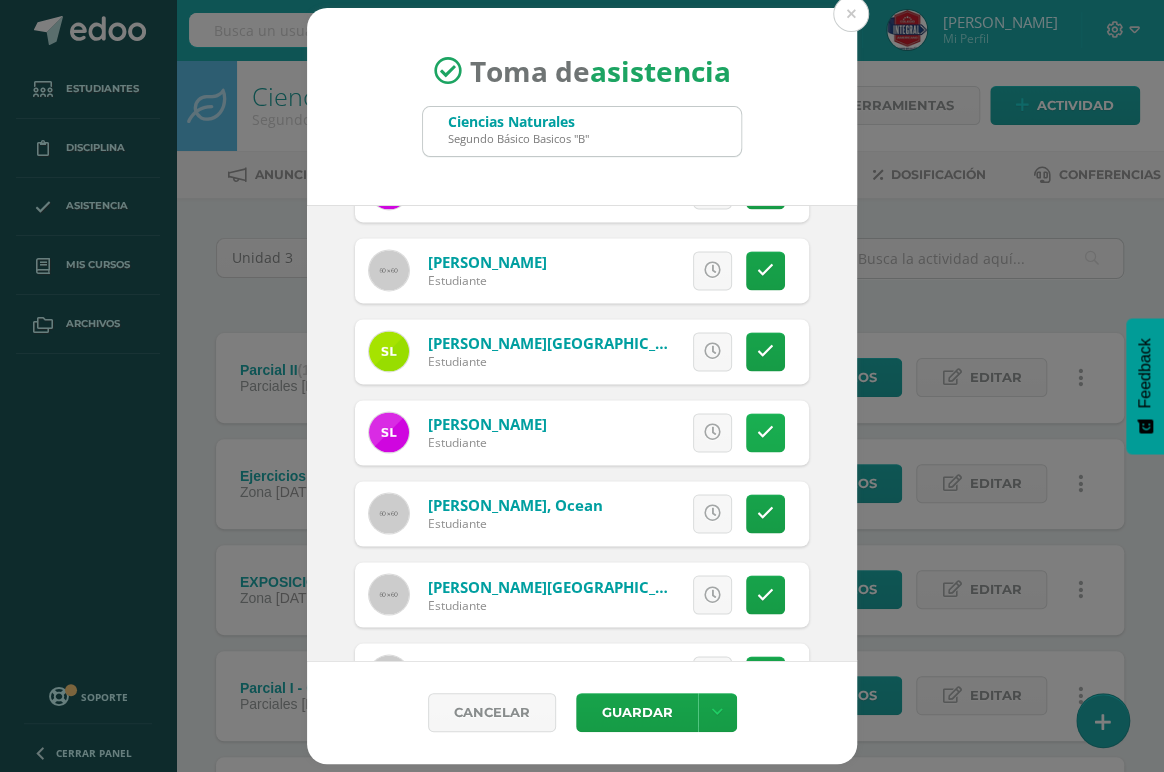 click at bounding box center [765, 432] 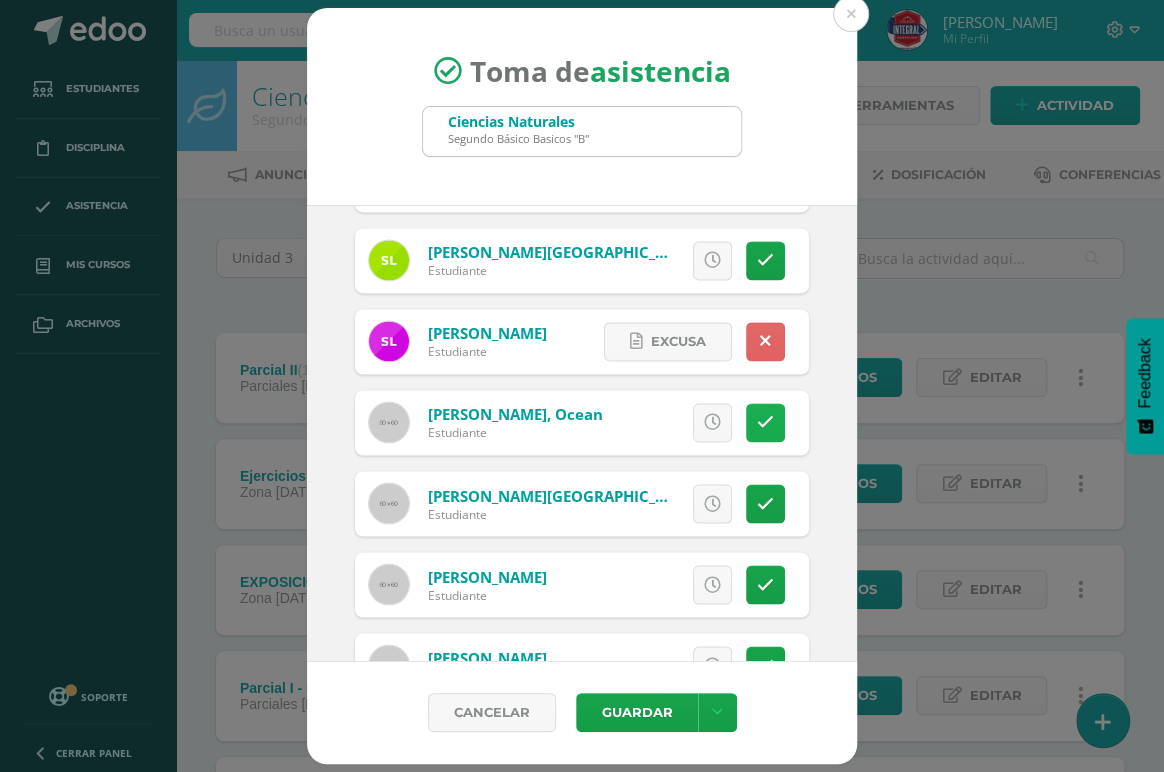 scroll, scrollTop: 1454, scrollLeft: 0, axis: vertical 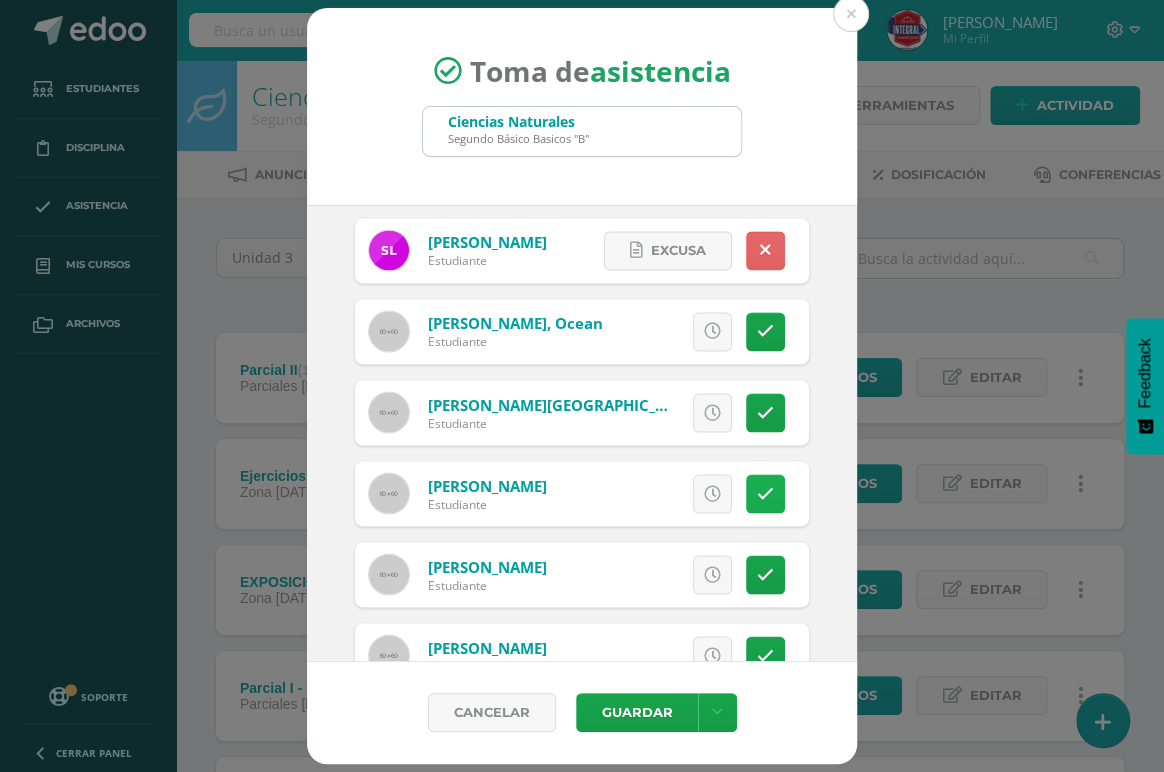 click at bounding box center [765, 493] 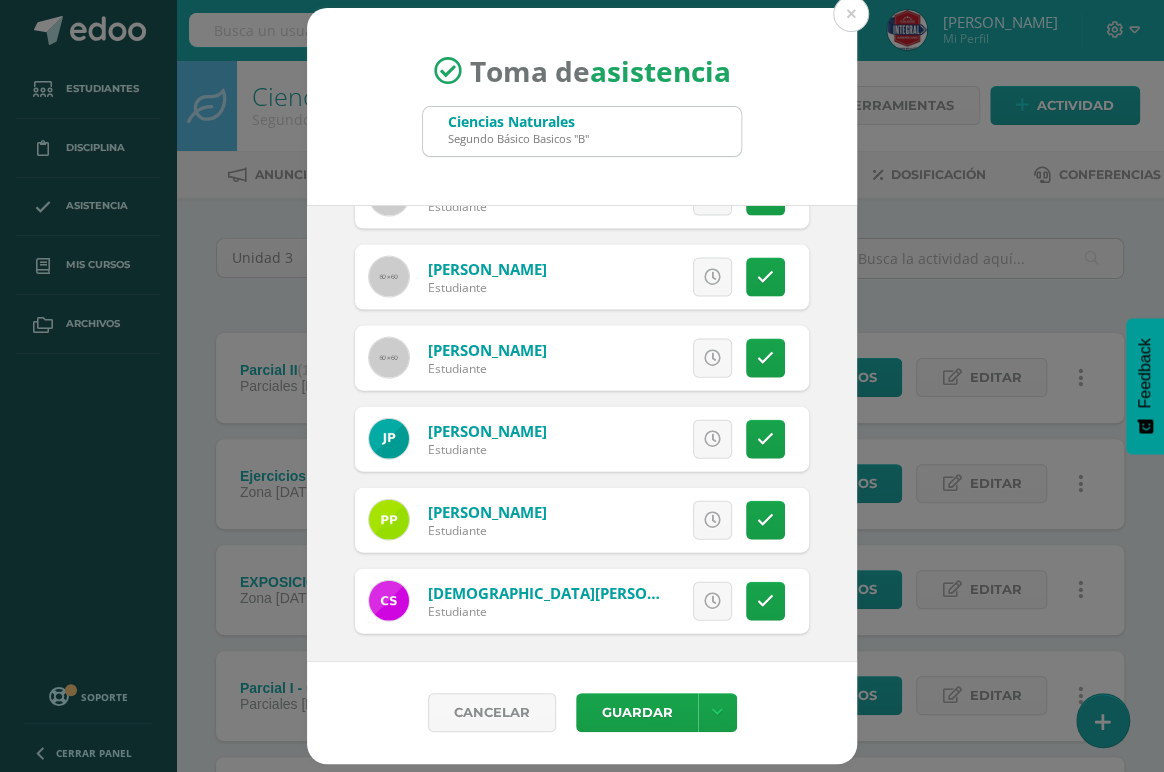 scroll, scrollTop: 1837, scrollLeft: 0, axis: vertical 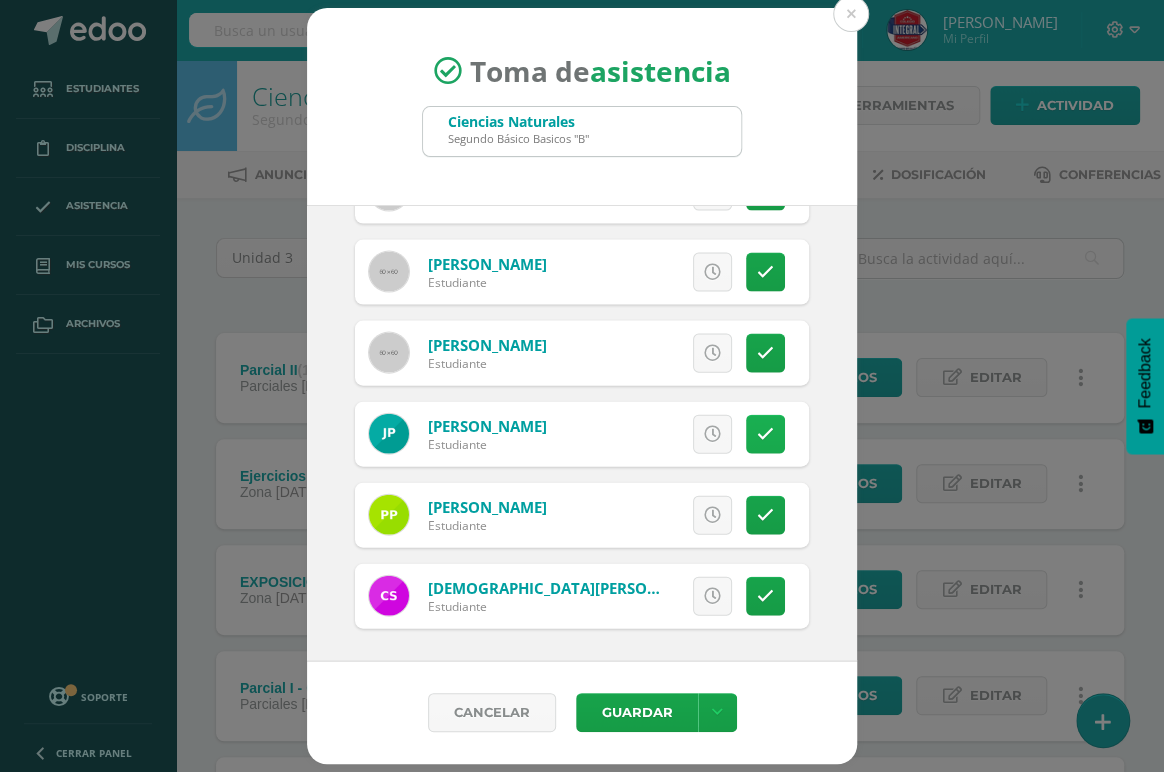 click at bounding box center (765, 434) 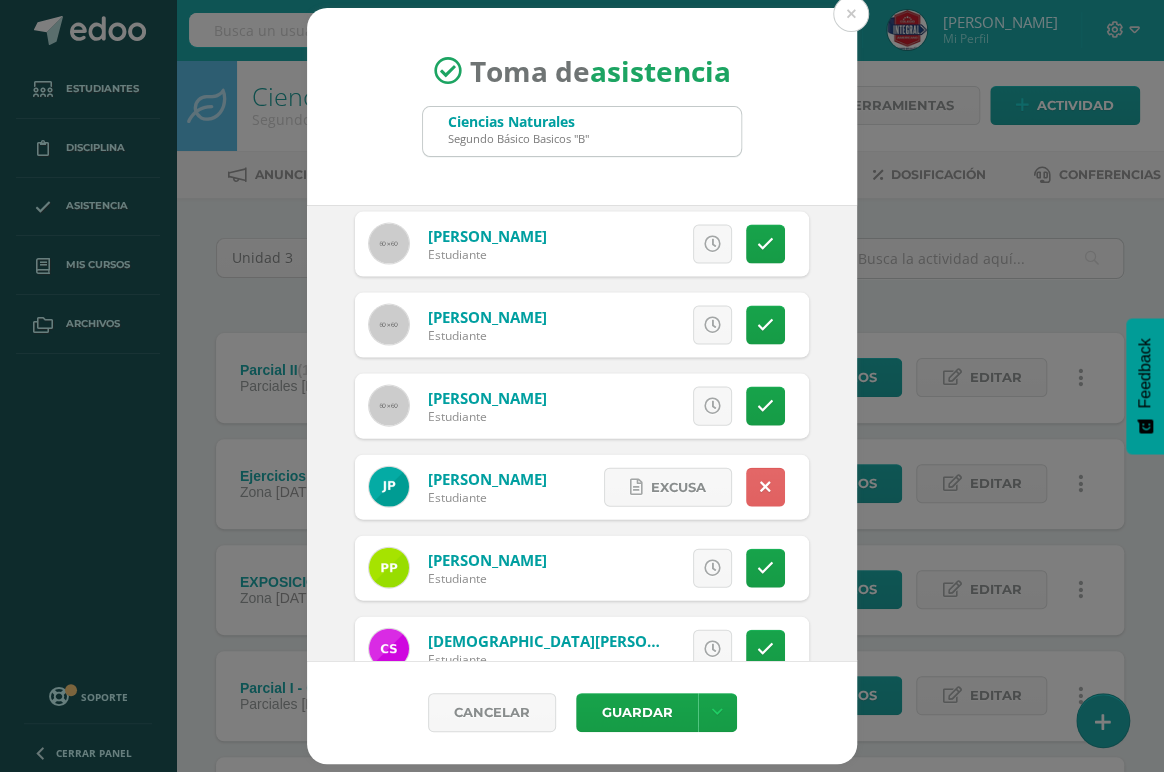 scroll, scrollTop: 1837, scrollLeft: 0, axis: vertical 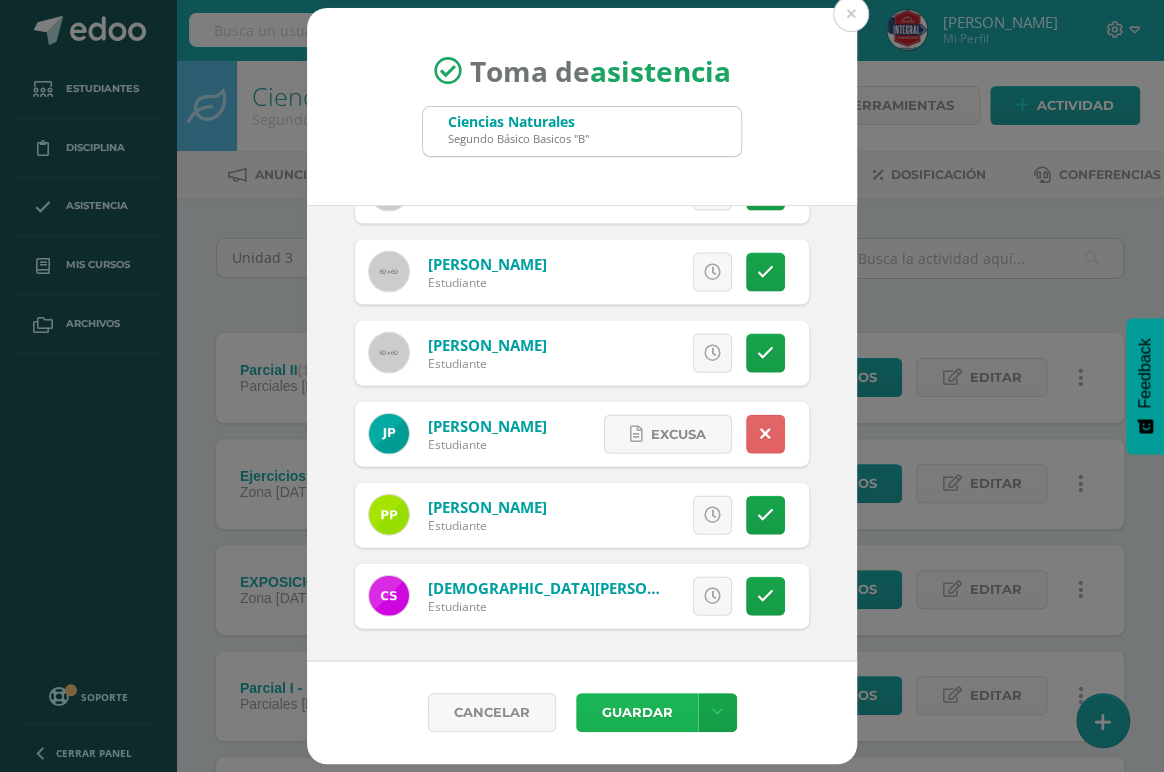 drag, startPoint x: 653, startPoint y: 718, endPoint x: 665, endPoint y: 710, distance: 14.422205 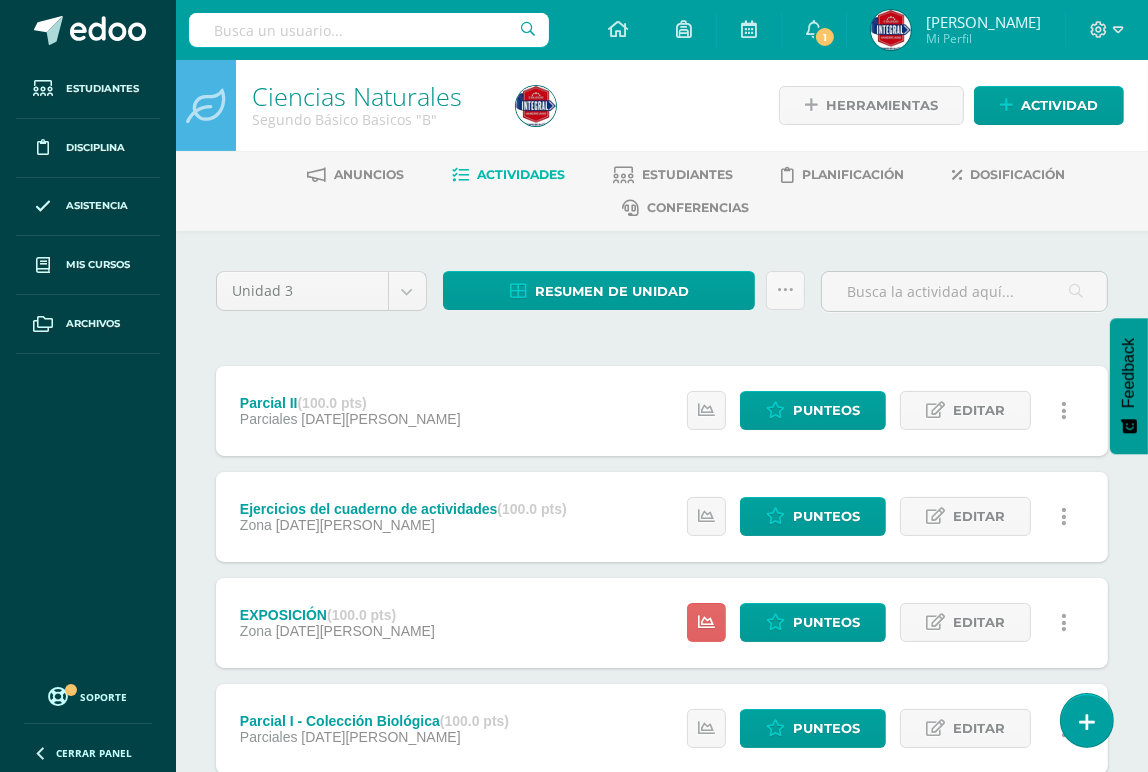 scroll, scrollTop: 0, scrollLeft: 0, axis: both 